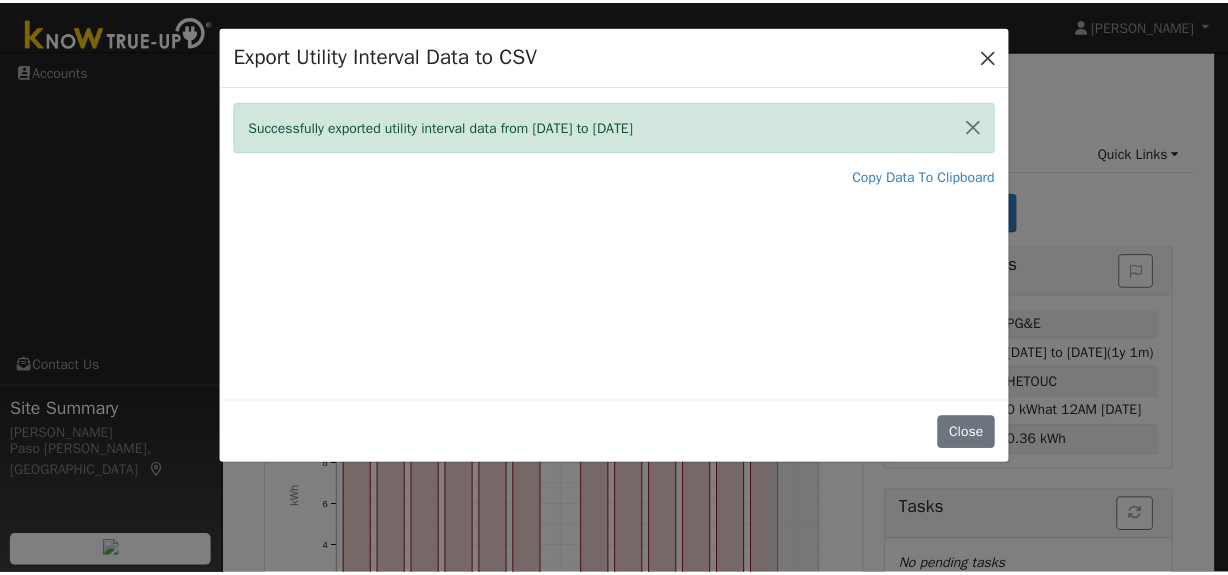 scroll, scrollTop: 0, scrollLeft: 0, axis: both 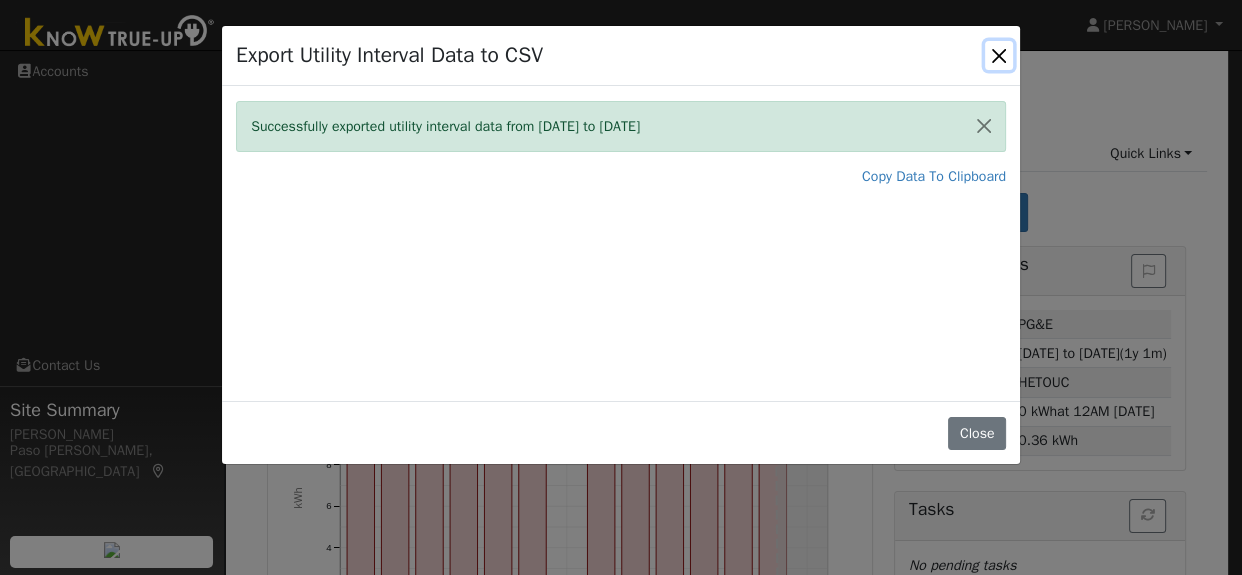 click at bounding box center (999, 55) 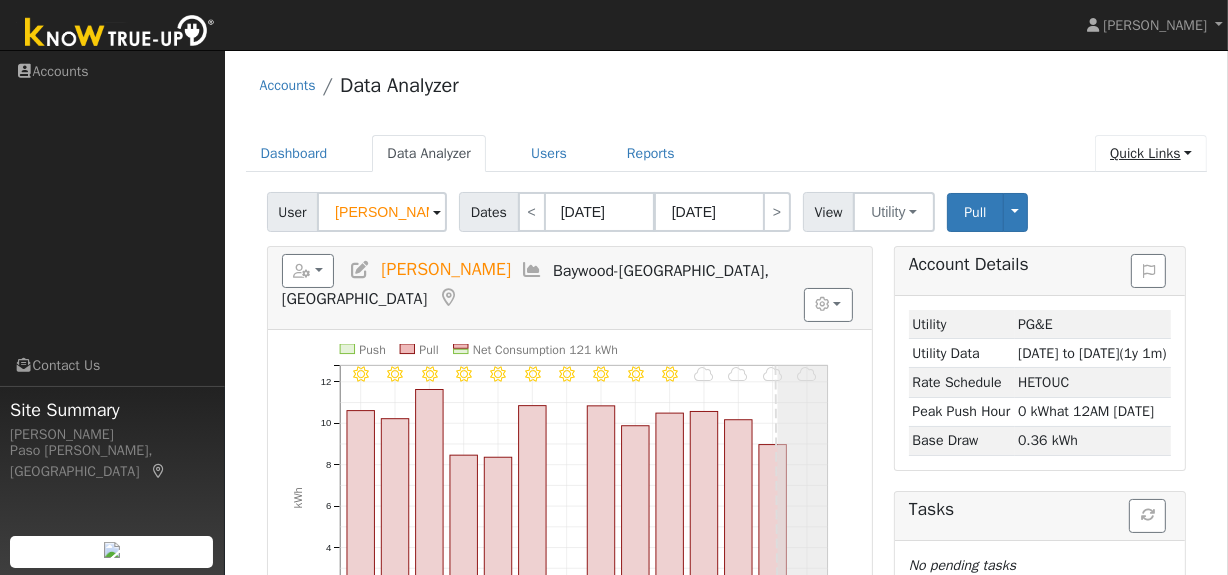 click on "Quick Links" at bounding box center (1151, 153) 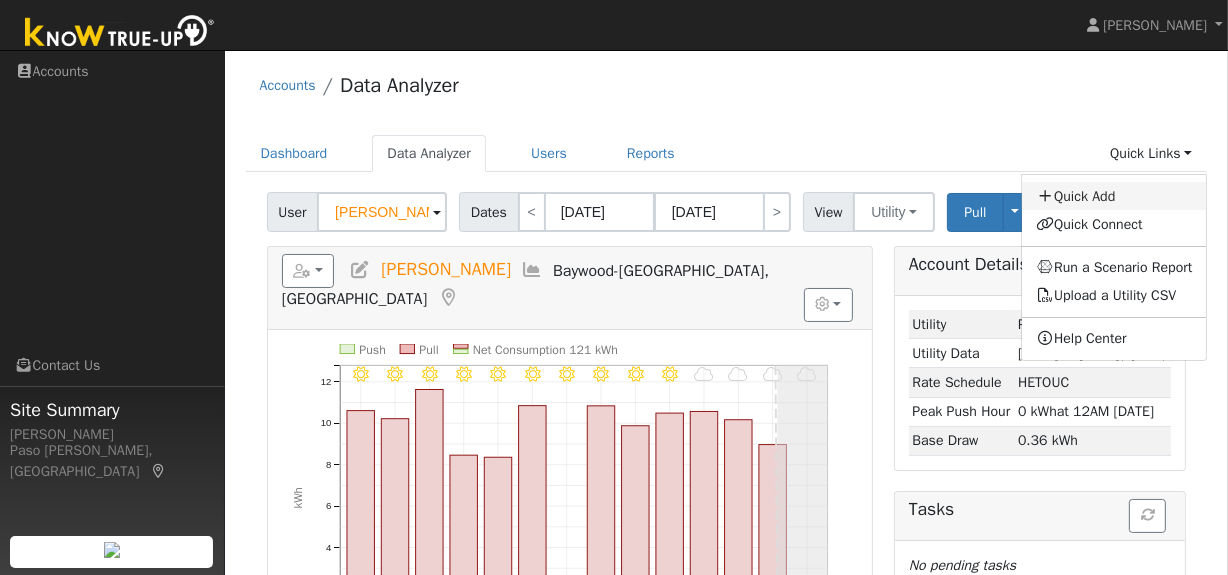 click on "Quick Add" at bounding box center [1114, 196] 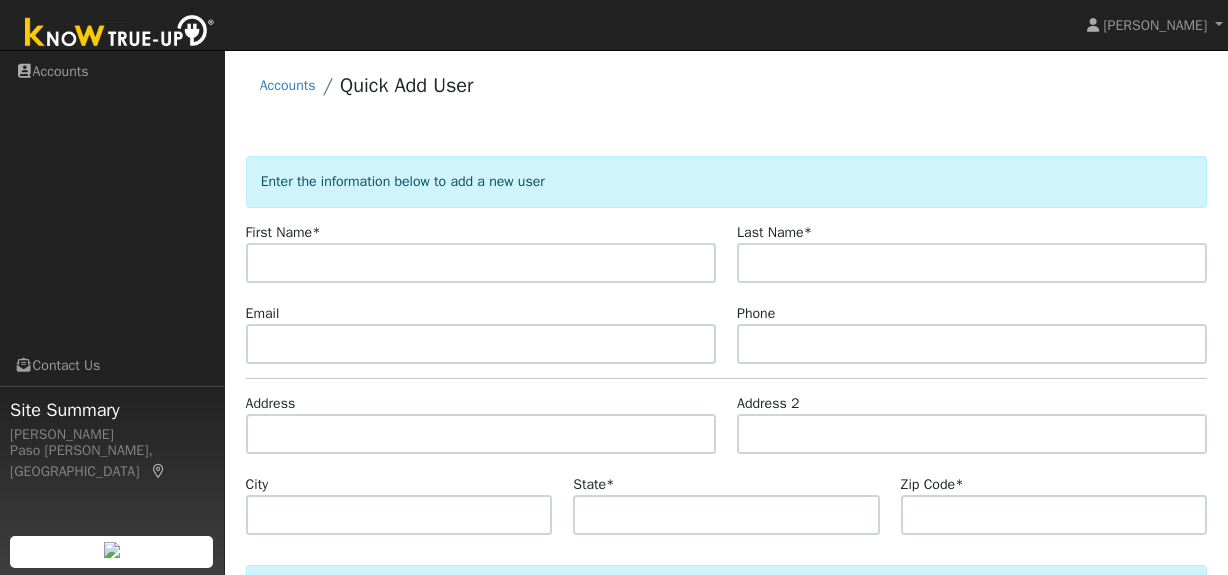 scroll, scrollTop: 0, scrollLeft: 0, axis: both 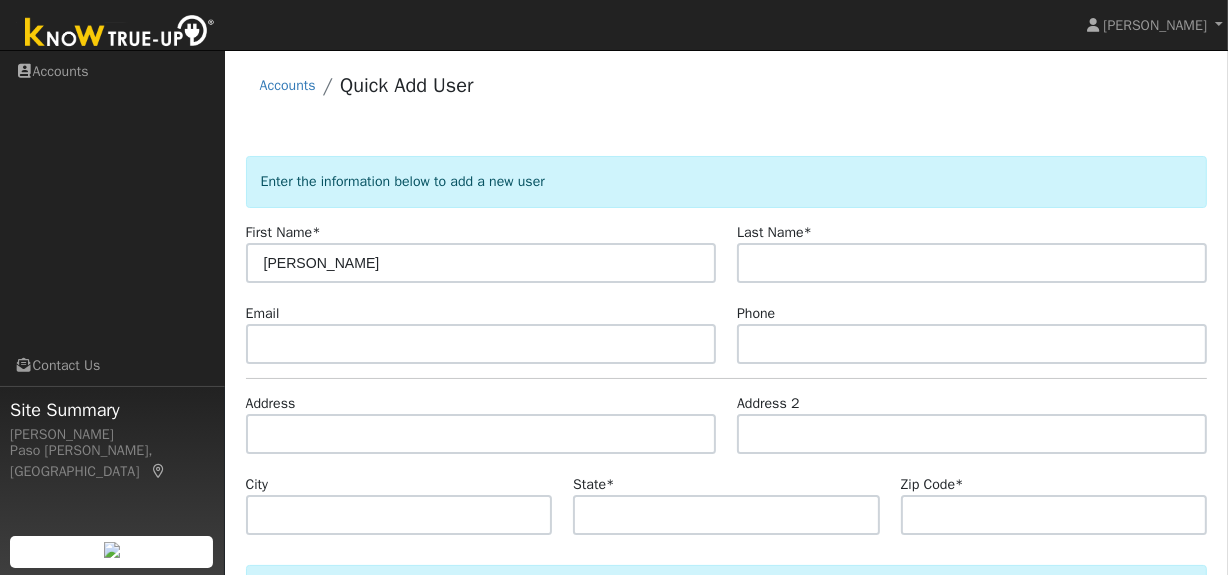 type on "[PERSON_NAME]" 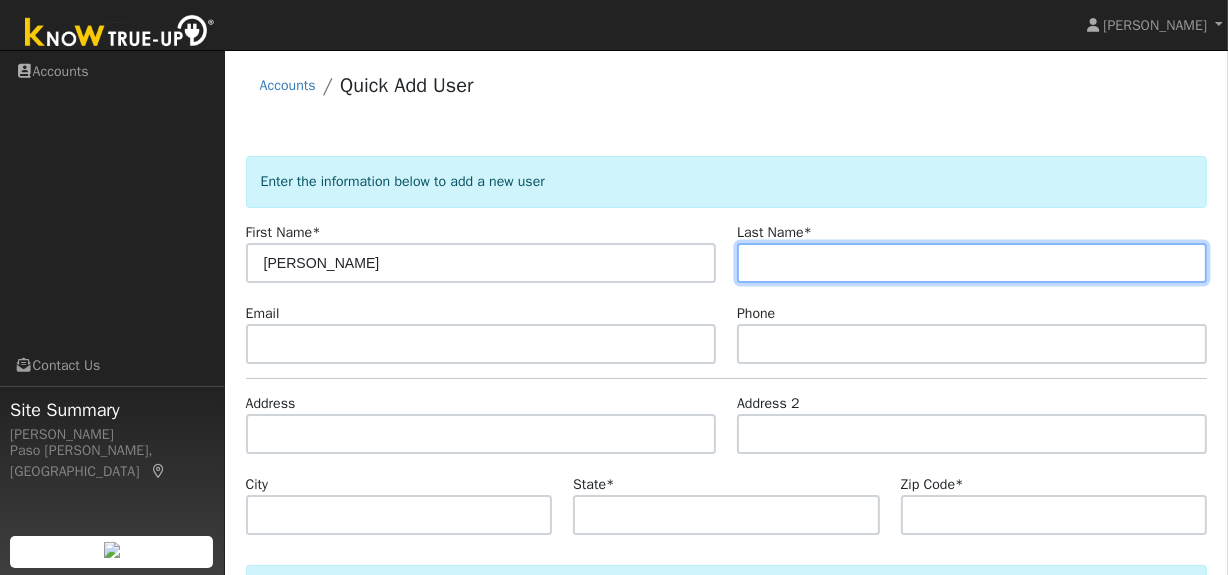 click at bounding box center [972, 263] 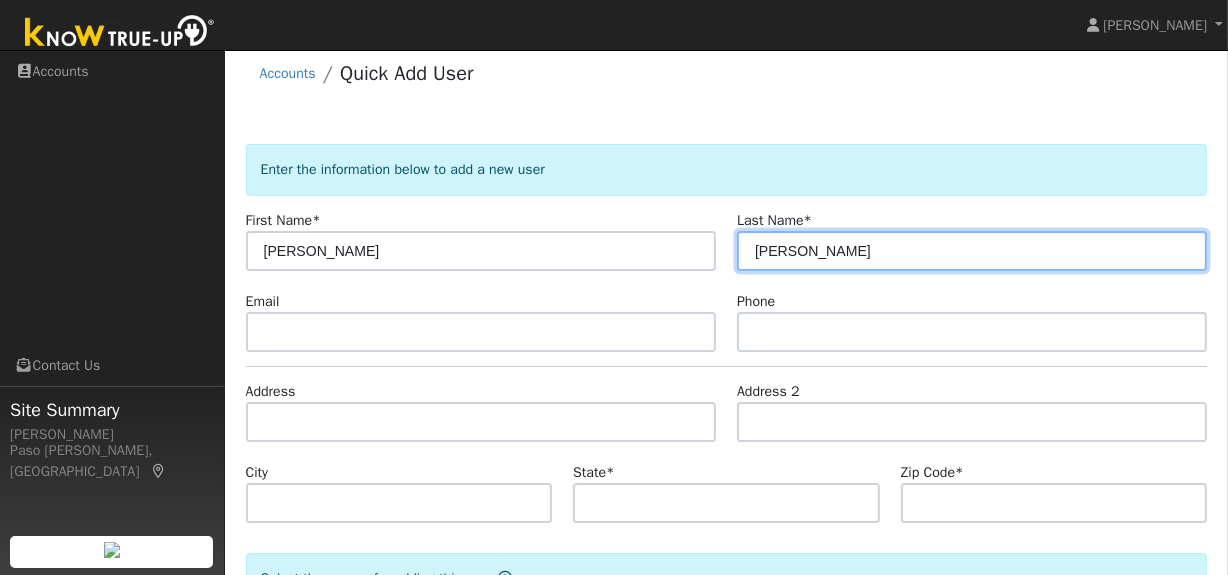 scroll, scrollTop: 159, scrollLeft: 0, axis: vertical 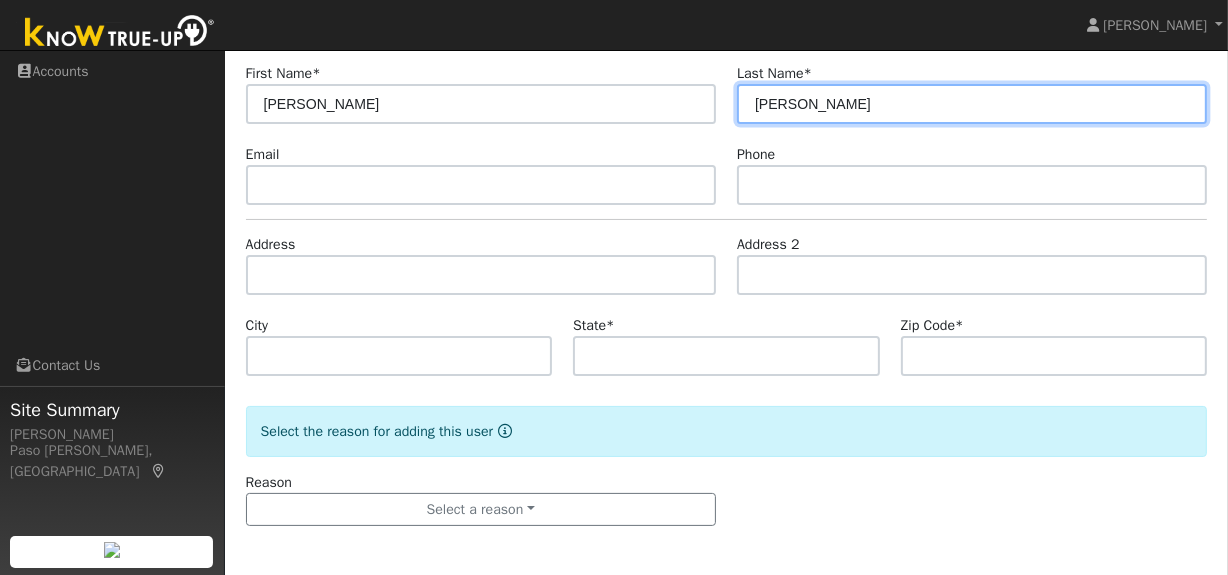 type on "[PERSON_NAME]" 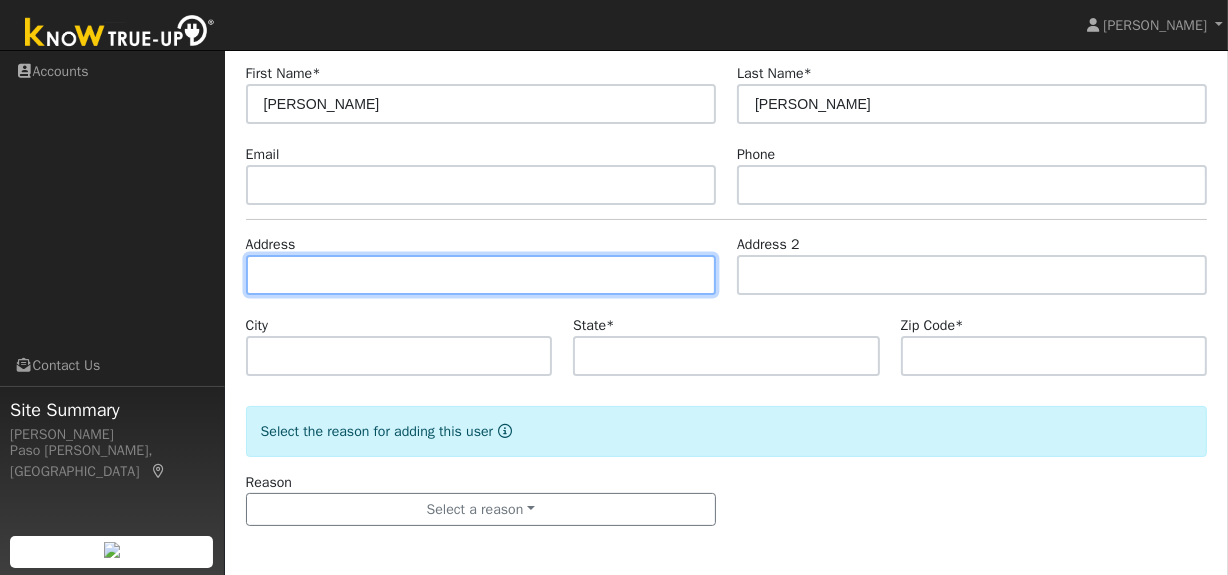 click at bounding box center (481, 275) 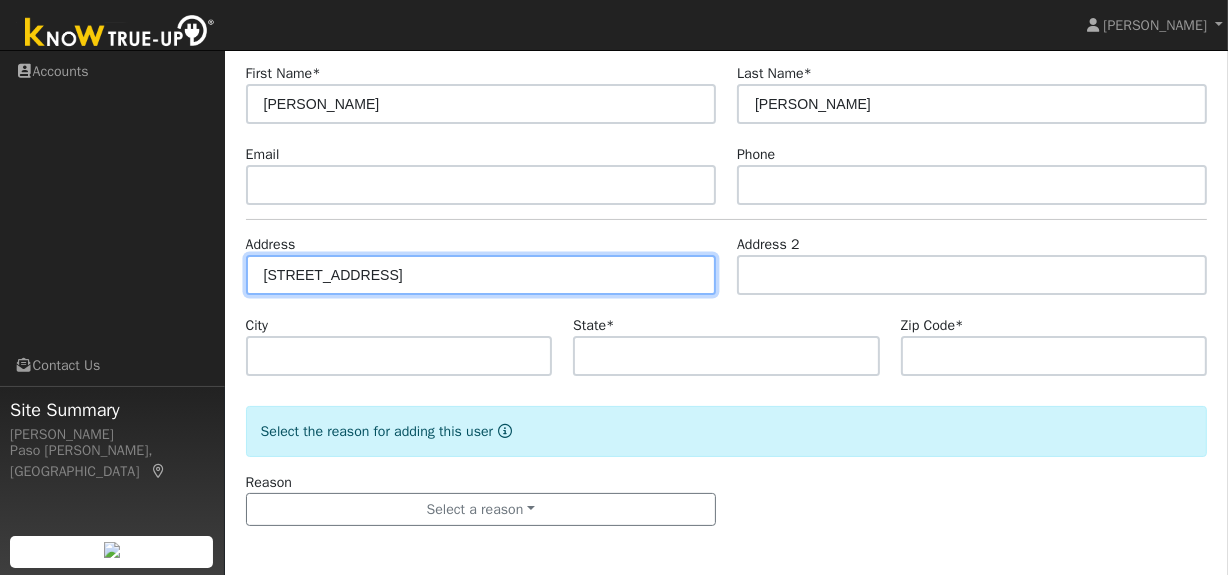 type on "[STREET_ADDRESS]" 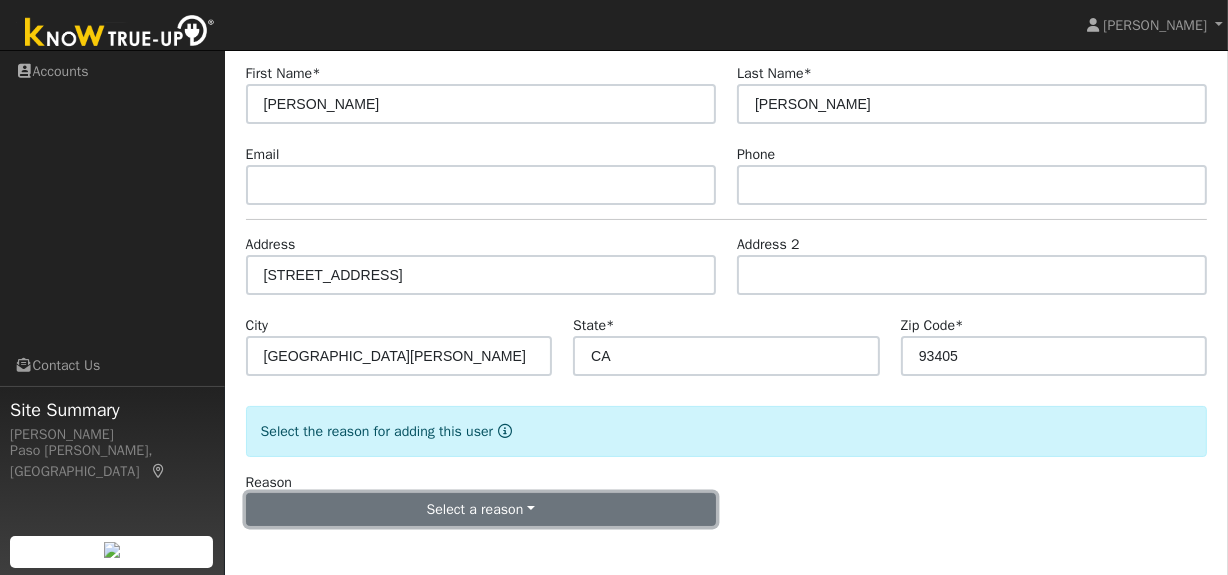 click on "Select a reason" at bounding box center (481, 510) 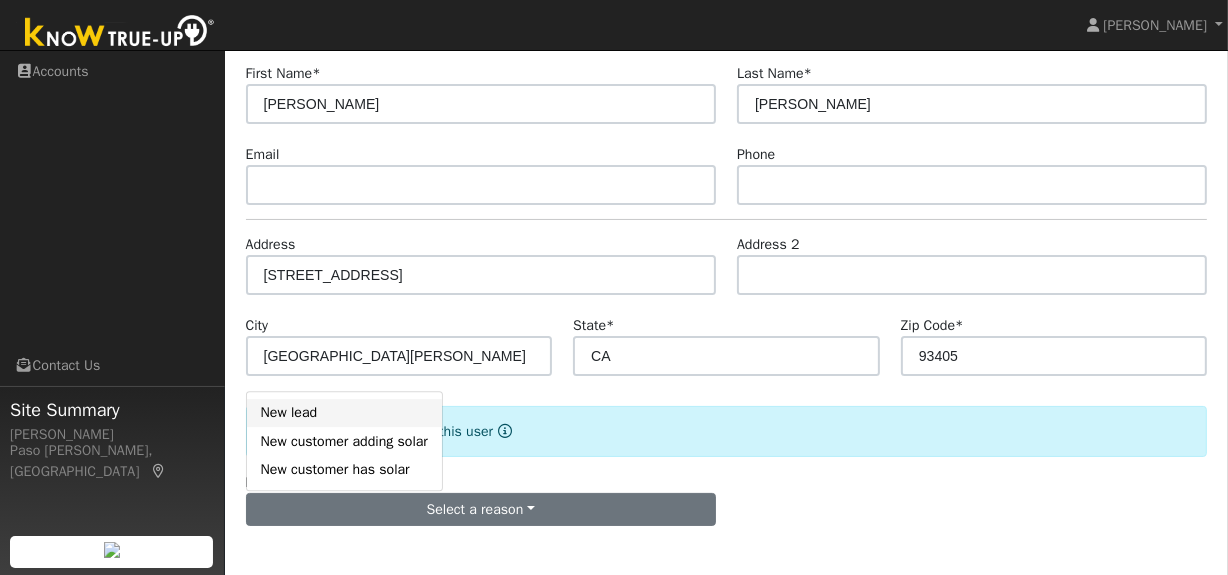 click on "New lead" at bounding box center [344, 413] 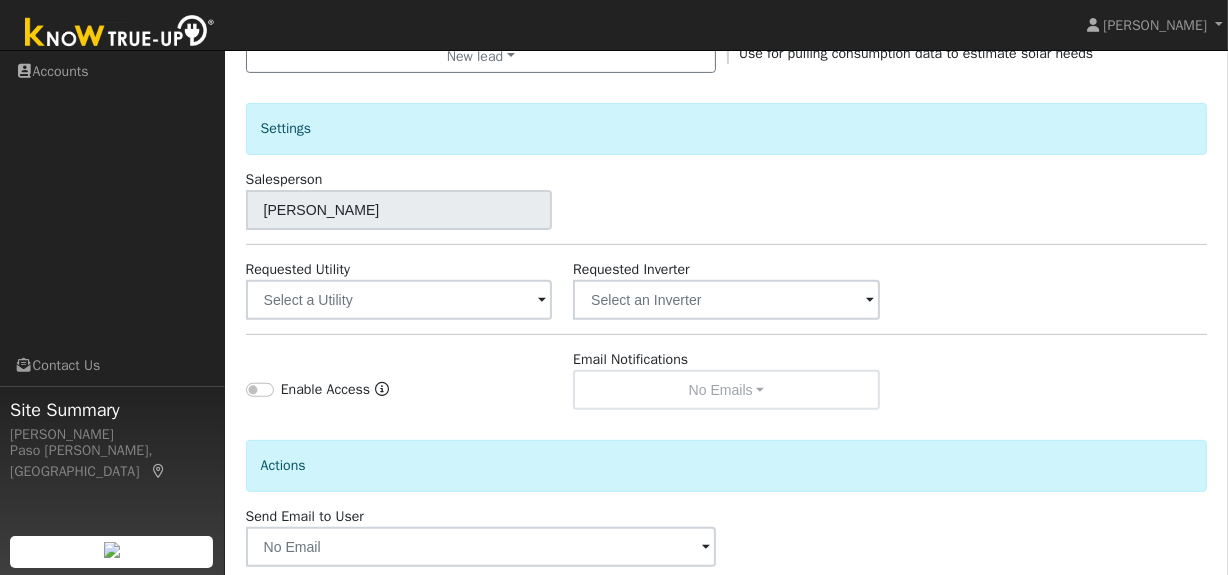 scroll, scrollTop: 613, scrollLeft: 0, axis: vertical 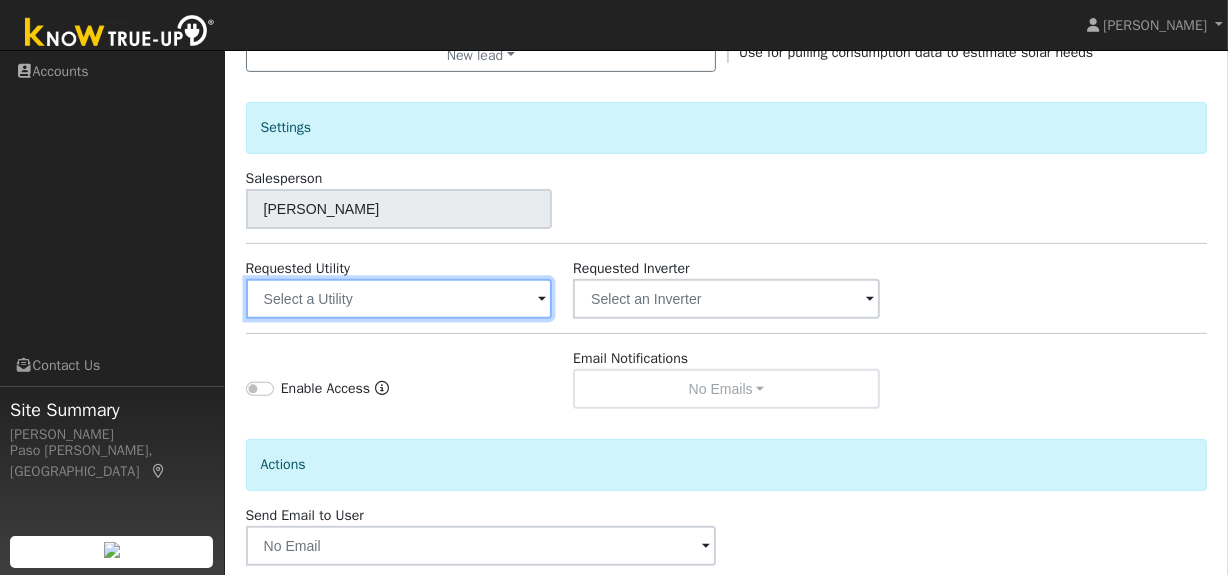 click at bounding box center (399, 299) 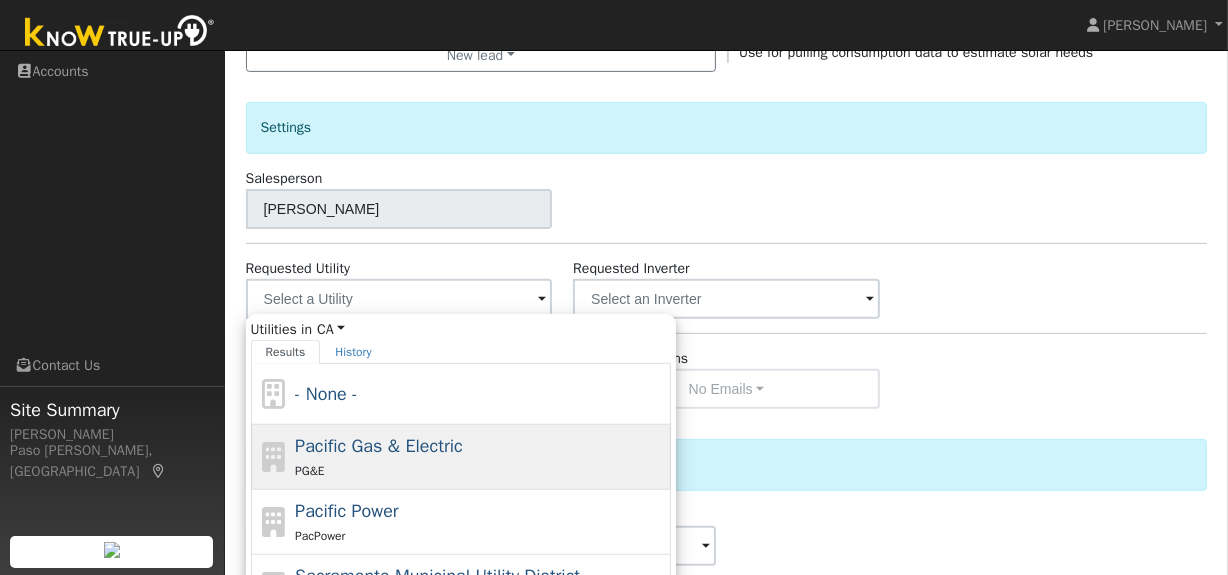 click on "Pacific Gas & Electric" at bounding box center [379, 446] 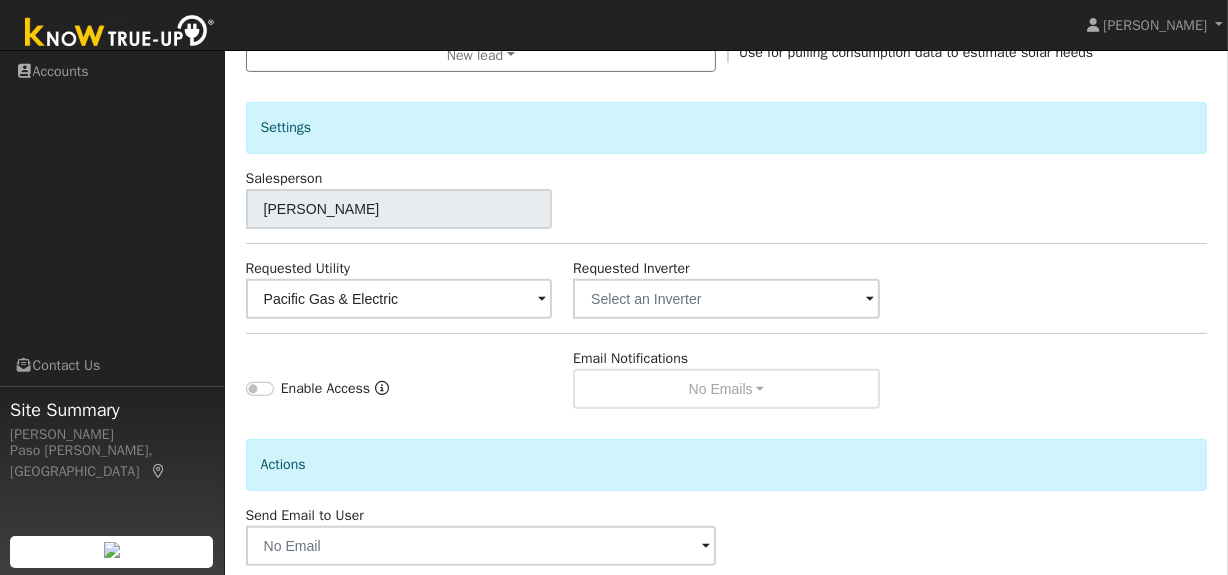 click on "Requested Utility Pacific Gas & Electric Requested Inverter" at bounding box center (726, 288) 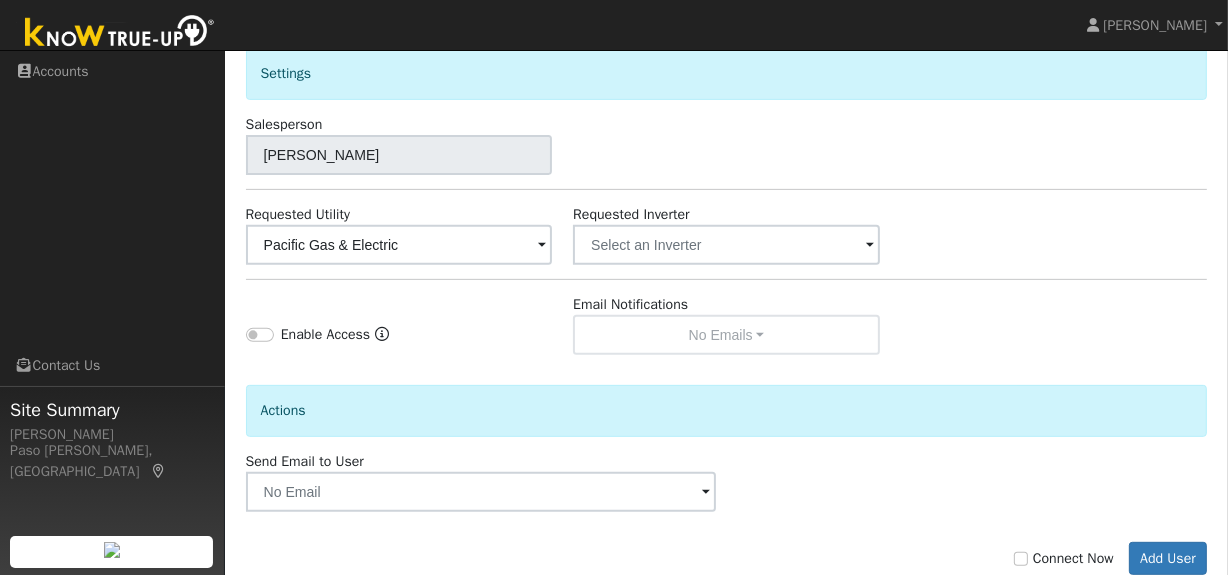 scroll, scrollTop: 715, scrollLeft: 0, axis: vertical 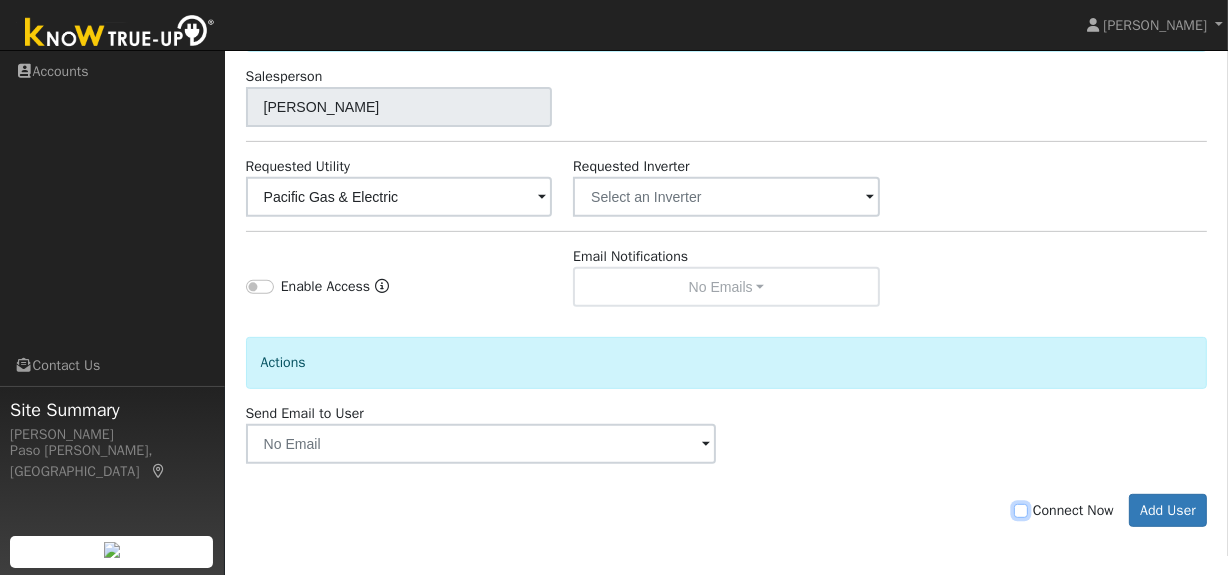 click on "Connect Now" at bounding box center (1021, 511) 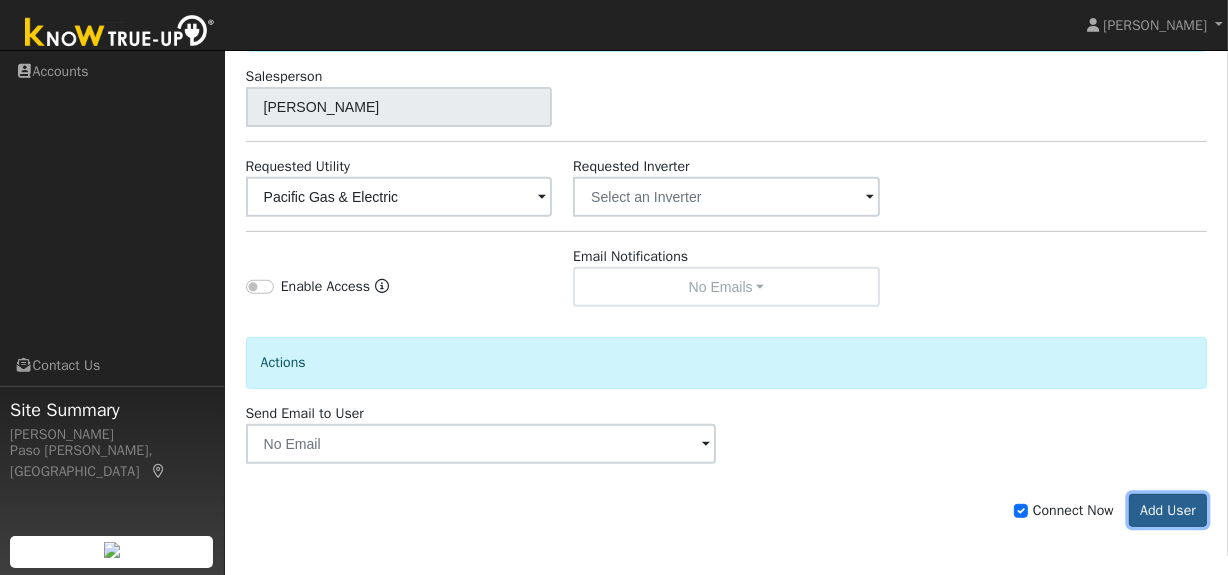 click on "Add User" at bounding box center [1168, 511] 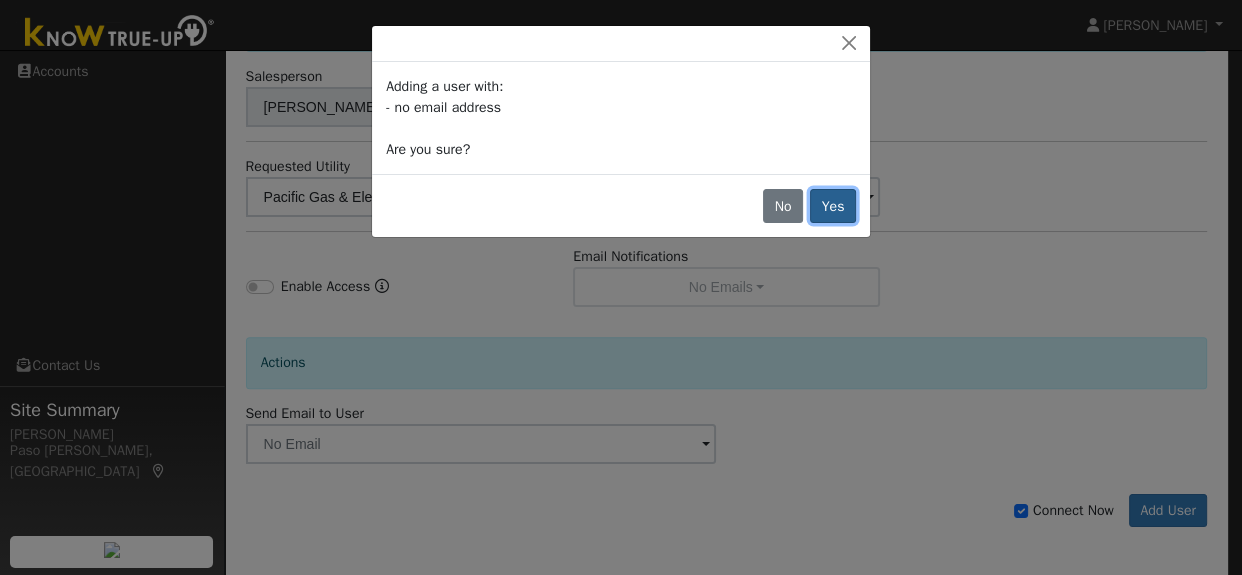 click on "Yes" at bounding box center (833, 206) 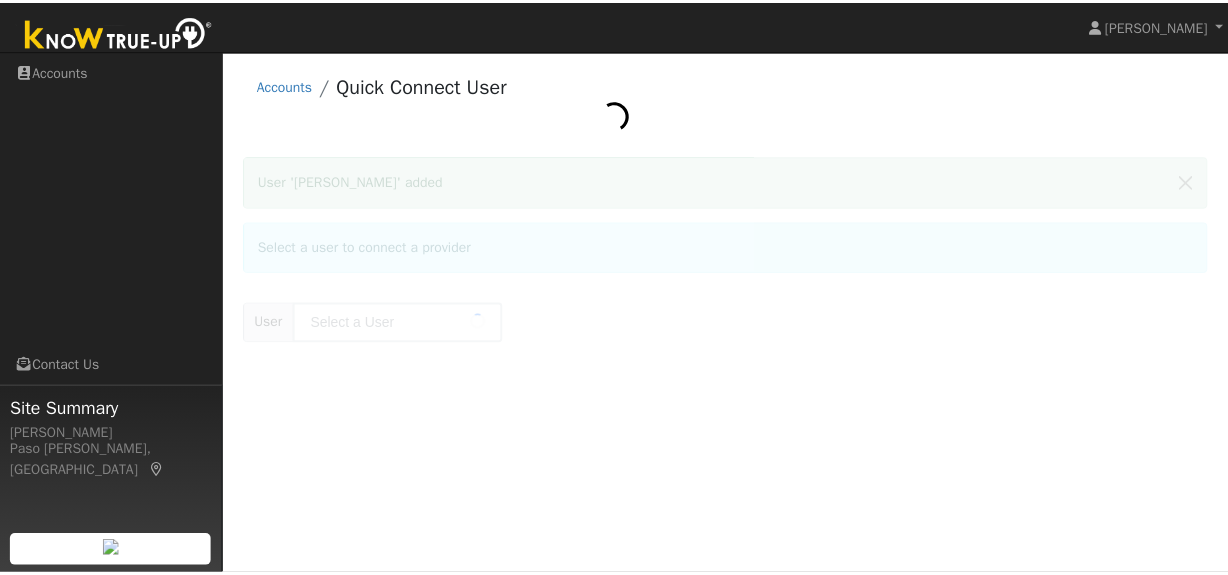 scroll, scrollTop: 0, scrollLeft: 0, axis: both 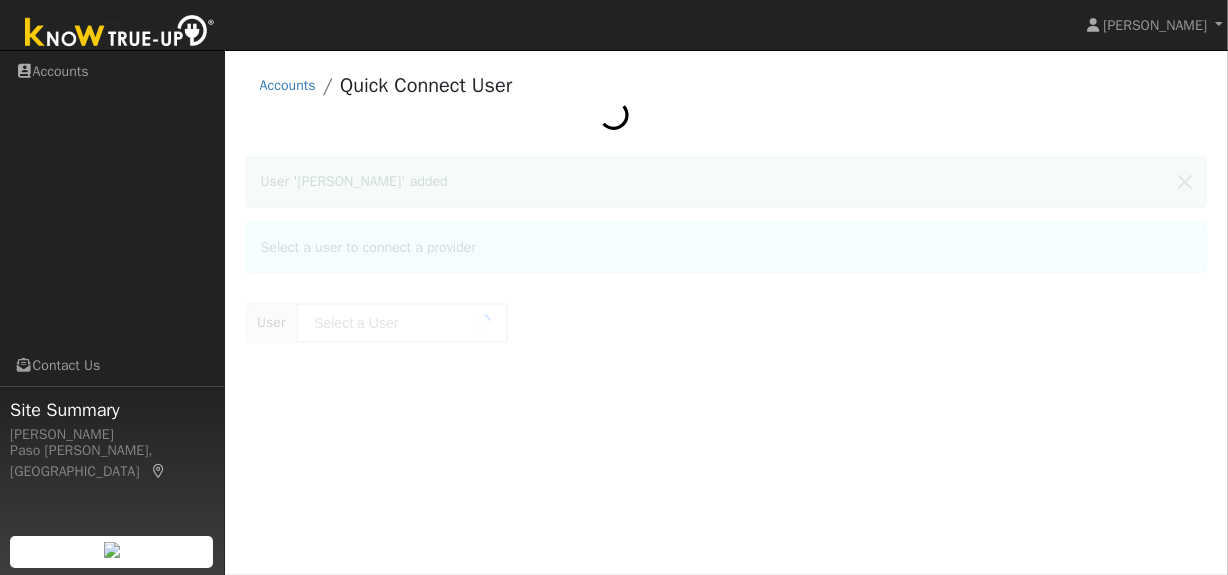 type on "Thomas Brajkovich" 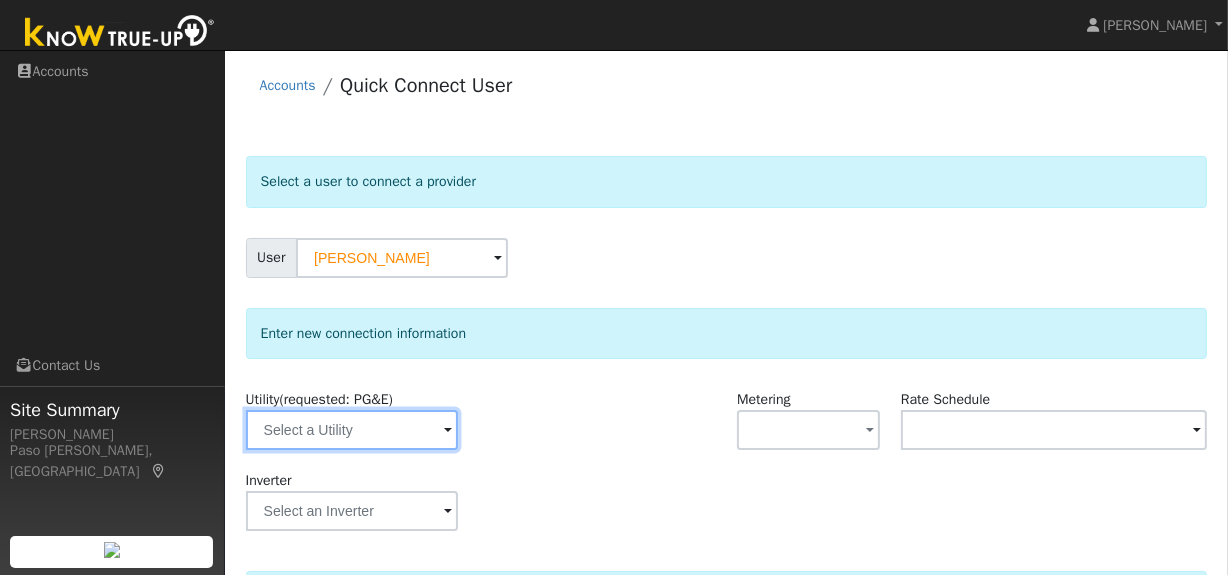 click at bounding box center [352, 430] 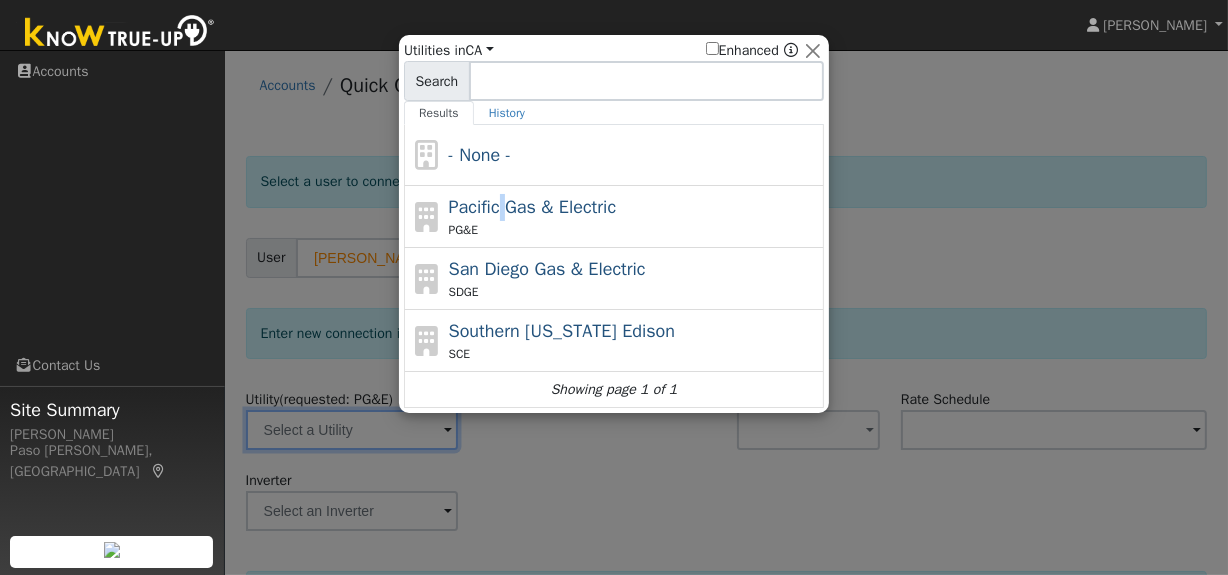 click on "Pacific Gas & Electric" at bounding box center (533, 207) 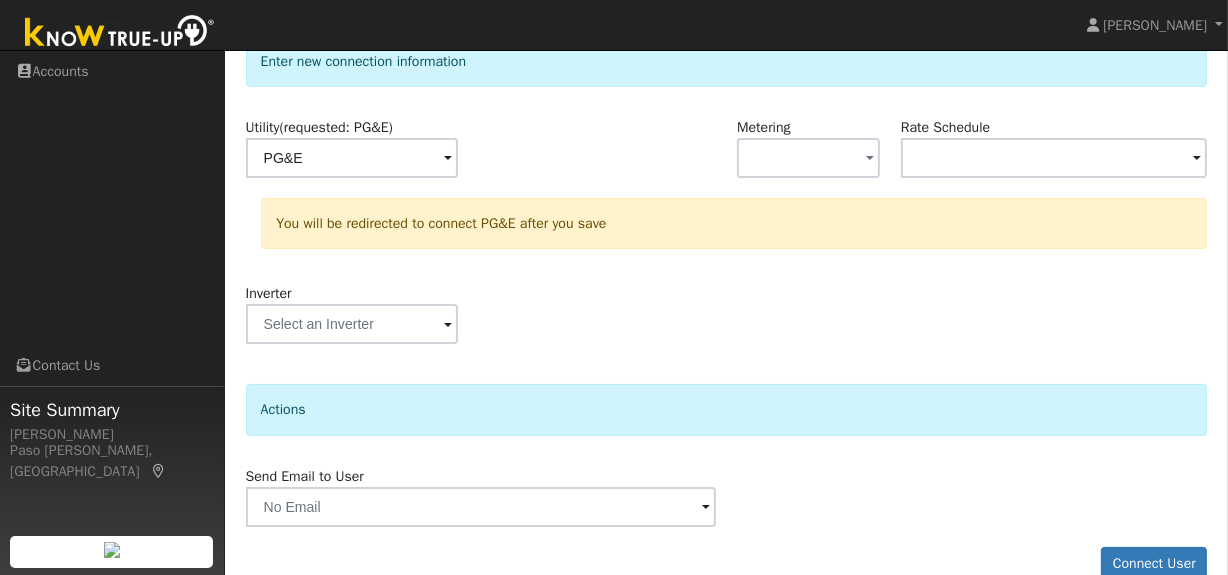 scroll, scrollTop: 306, scrollLeft: 0, axis: vertical 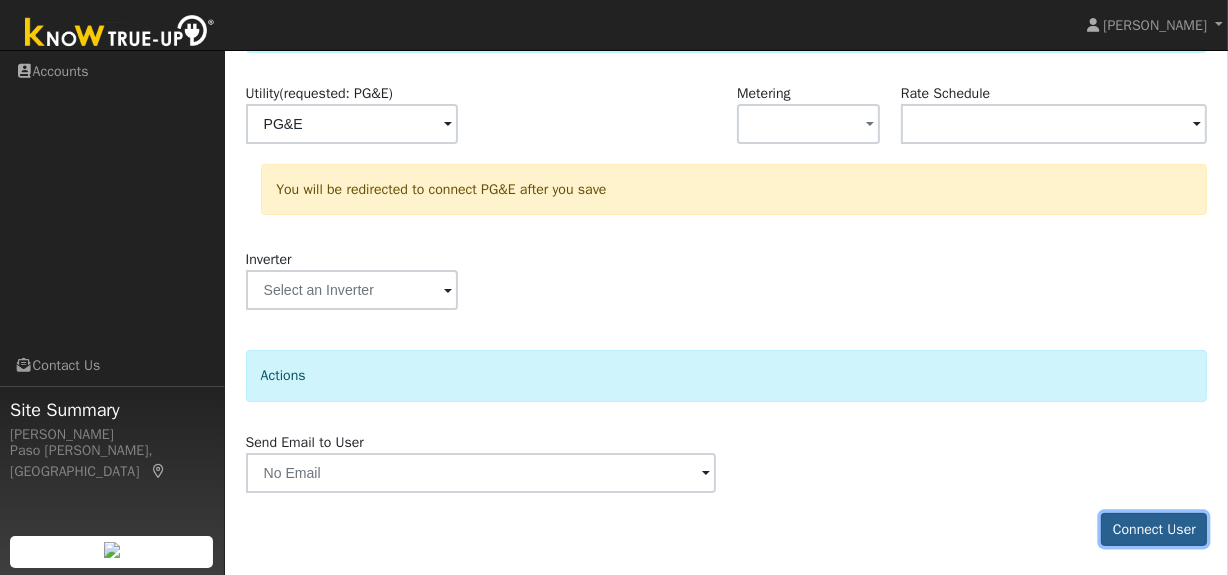 click on "Connect User" at bounding box center [1154, 530] 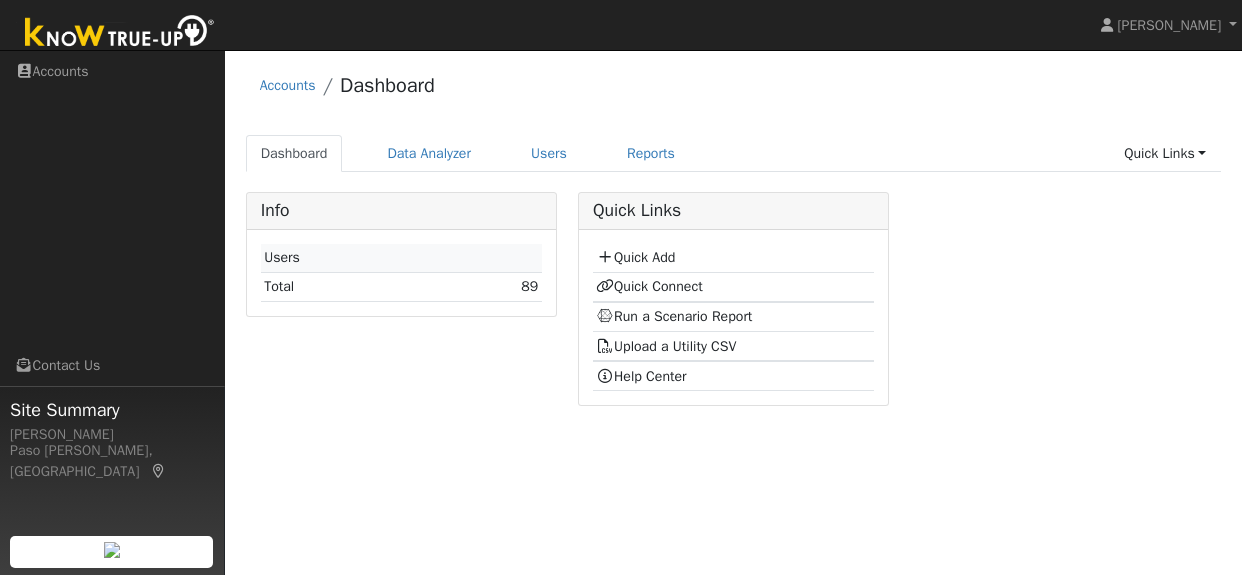 scroll, scrollTop: 0, scrollLeft: 0, axis: both 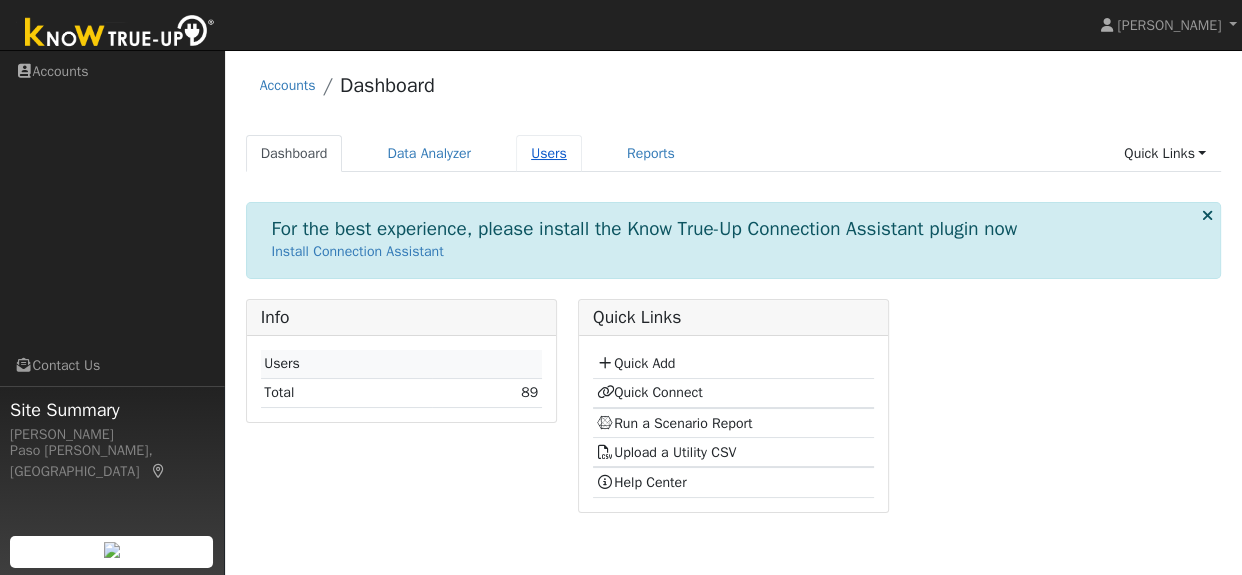 click on "Users" at bounding box center (549, 153) 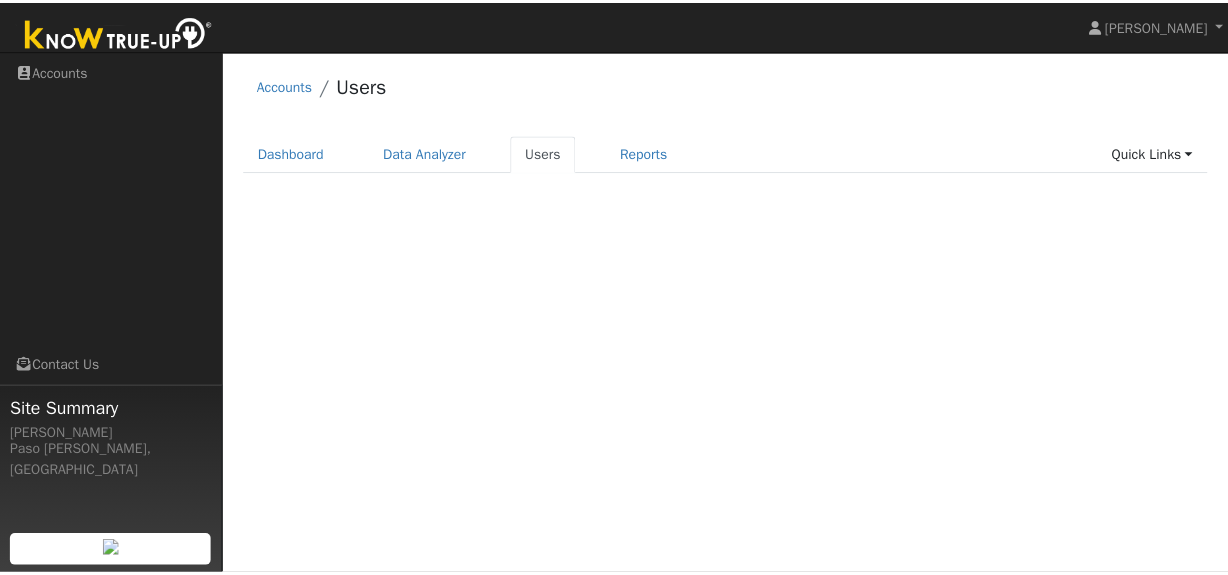 scroll, scrollTop: 0, scrollLeft: 0, axis: both 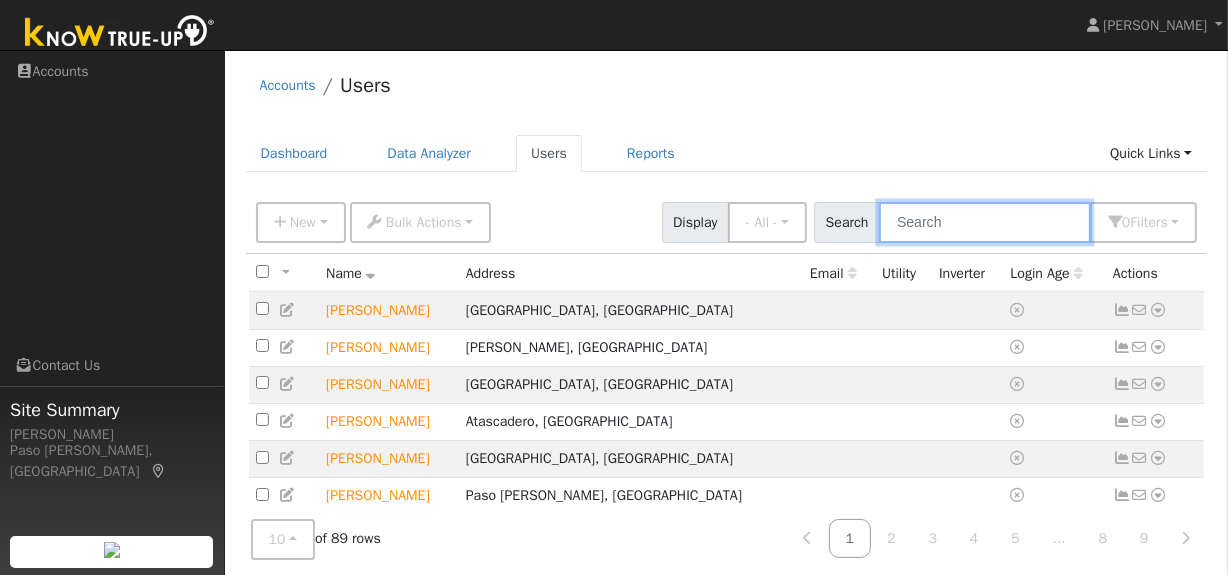 click at bounding box center [985, 222] 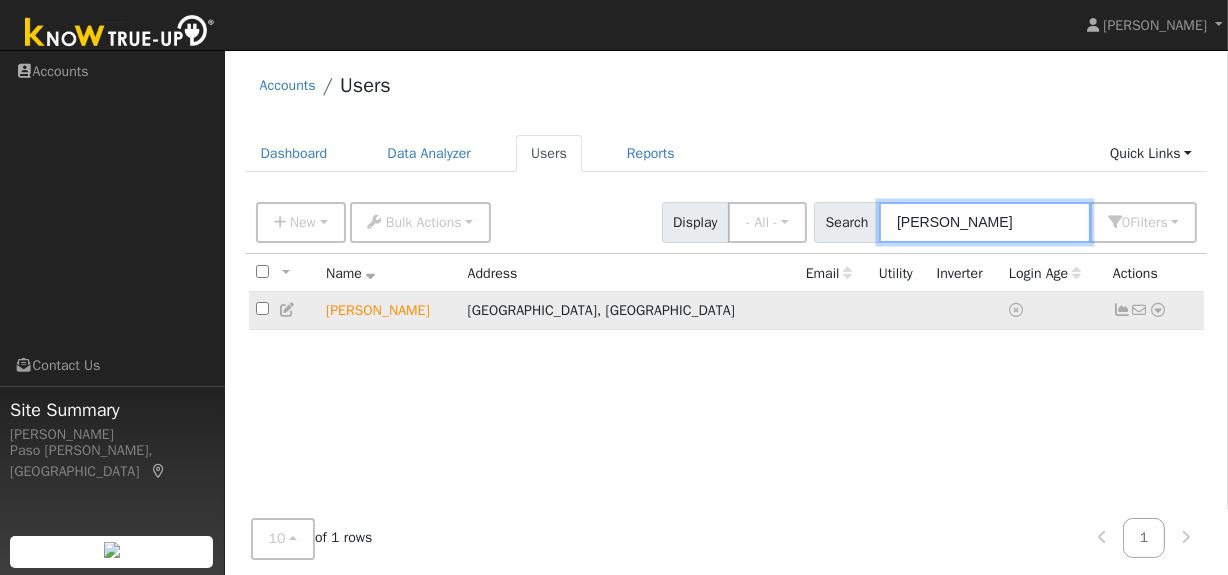 type on "[PERSON_NAME]" 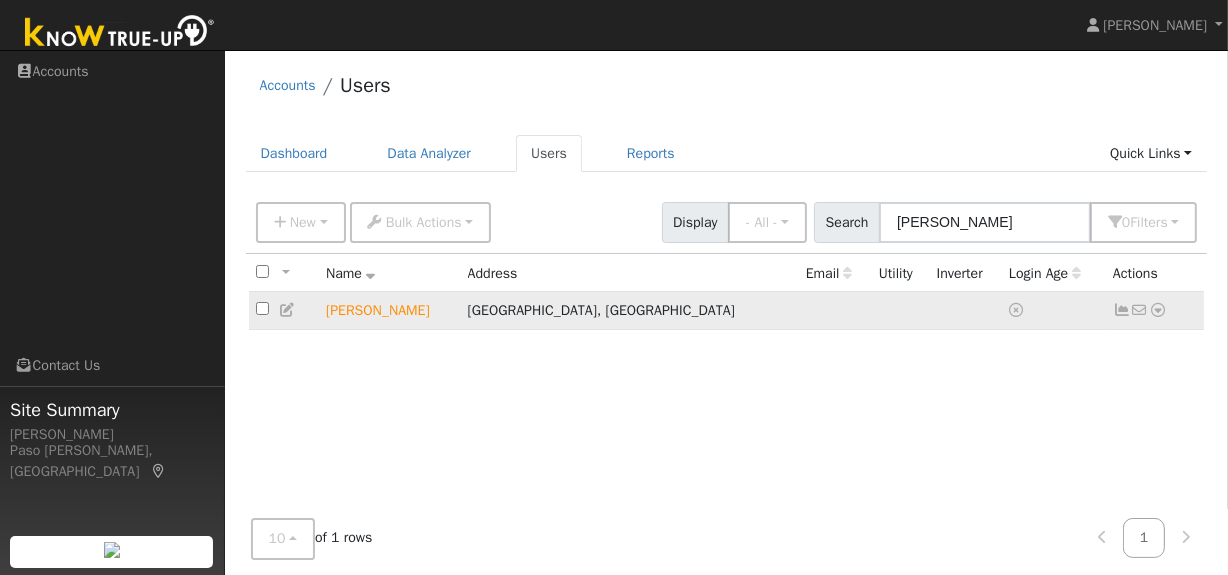 click at bounding box center [1158, 310] 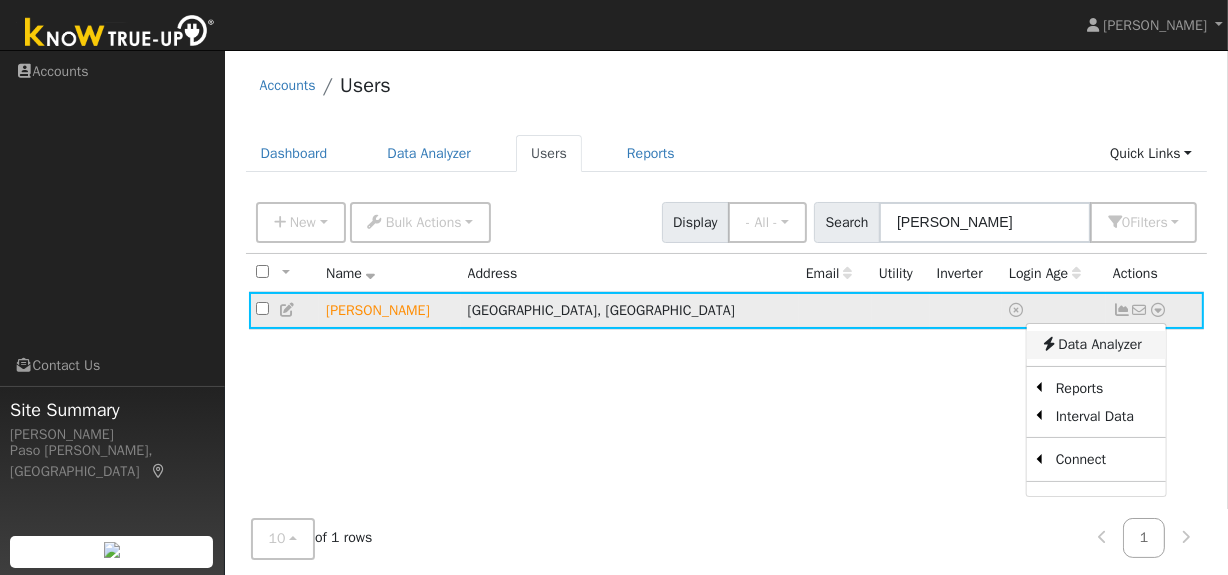 click on "Data Analyzer" at bounding box center [1096, 345] 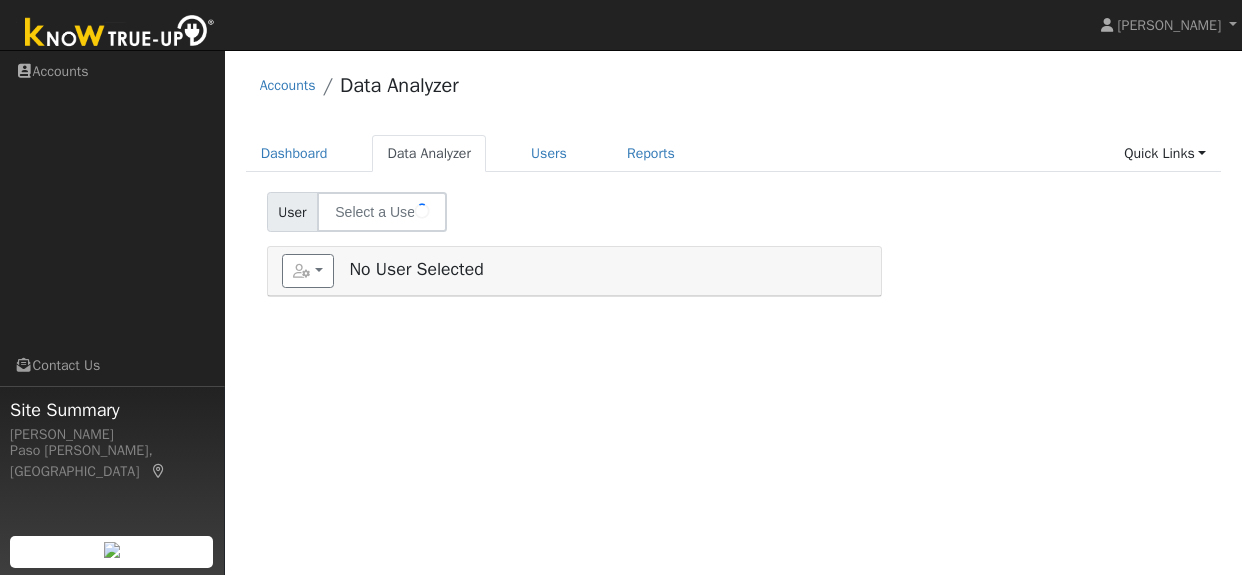 scroll, scrollTop: 0, scrollLeft: 0, axis: both 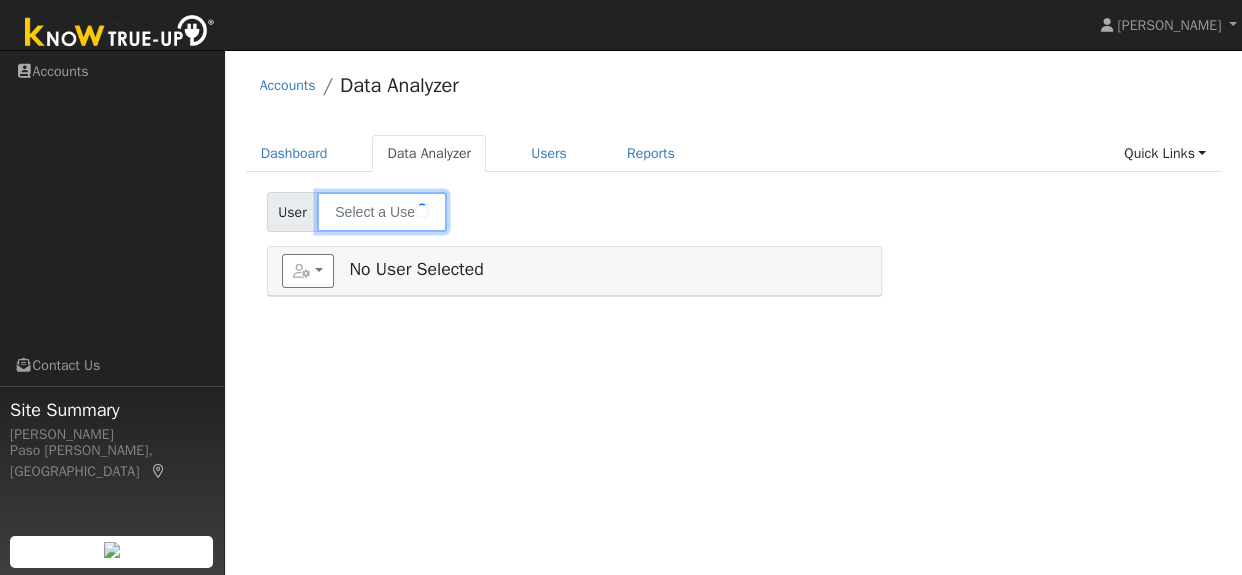type on "Thomas Brajkovich" 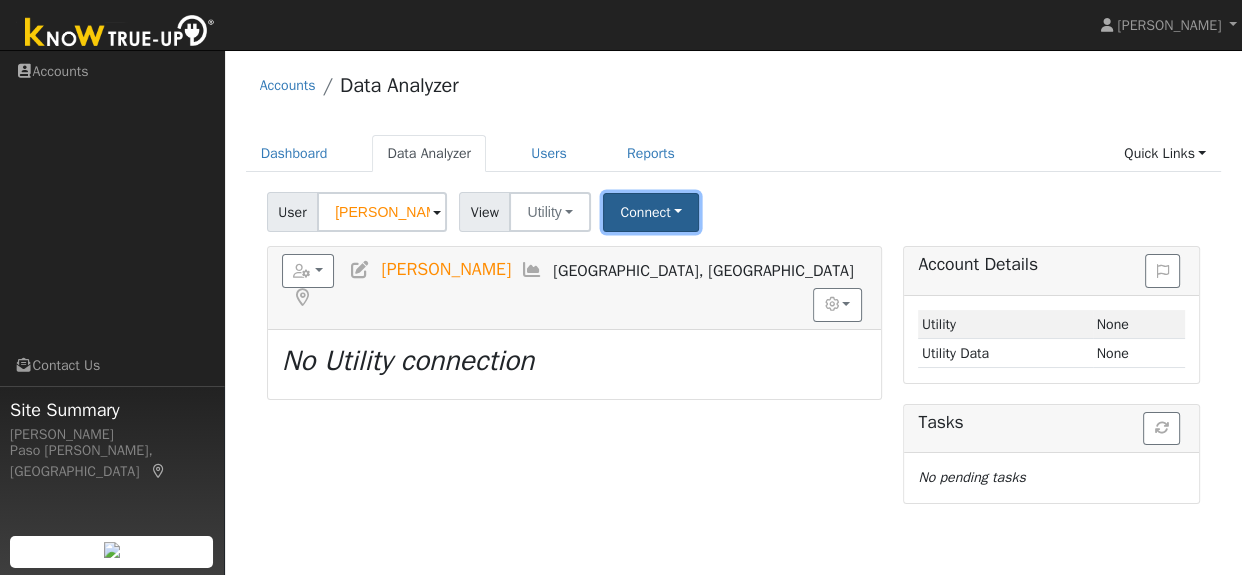 click on "Connect" at bounding box center (651, 212) 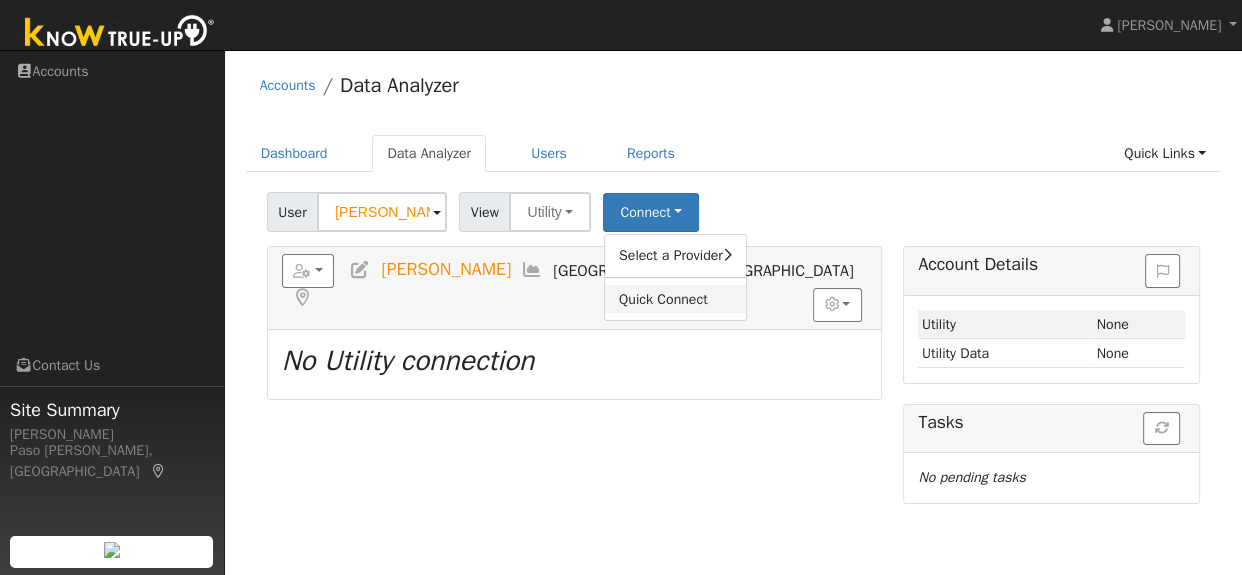 click on "Quick Connect" at bounding box center [675, 299] 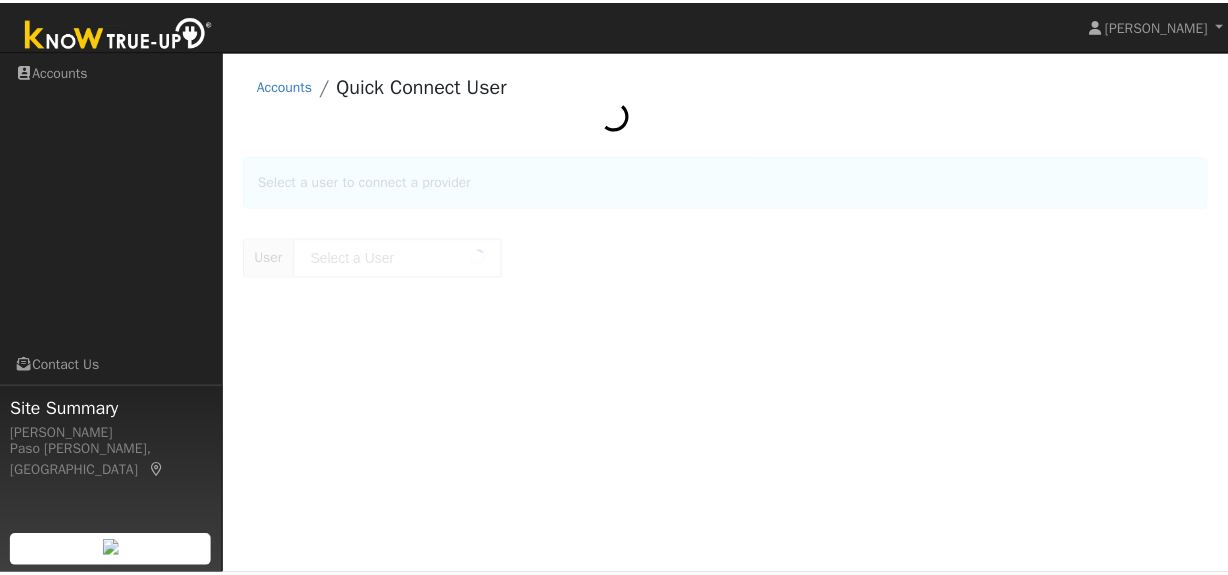 scroll, scrollTop: 0, scrollLeft: 0, axis: both 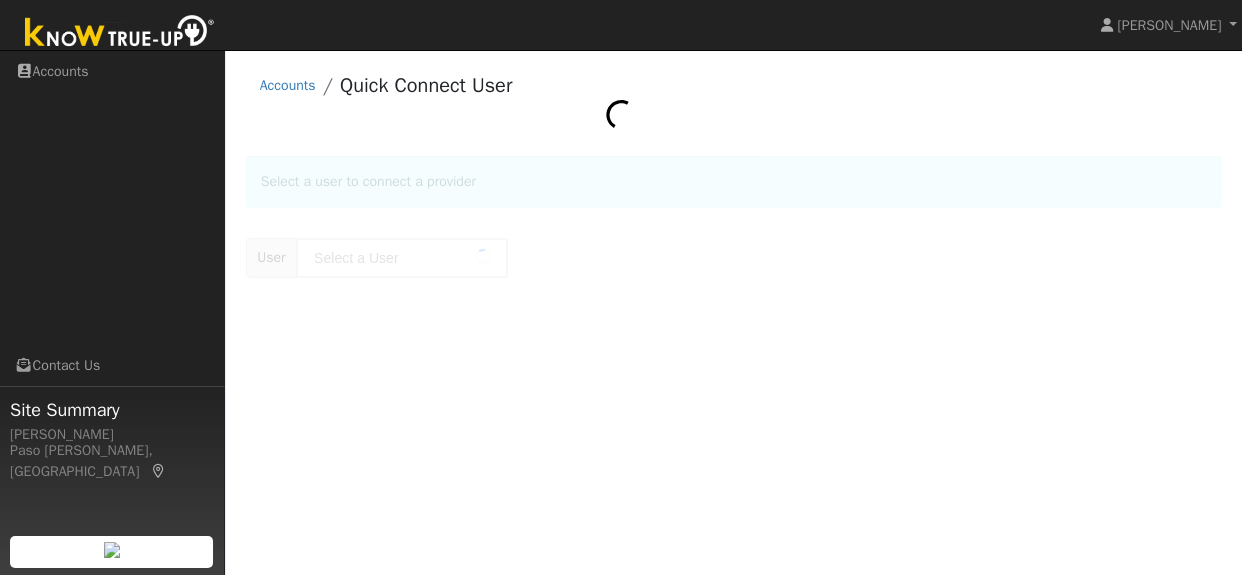 type on "[PERSON_NAME]" 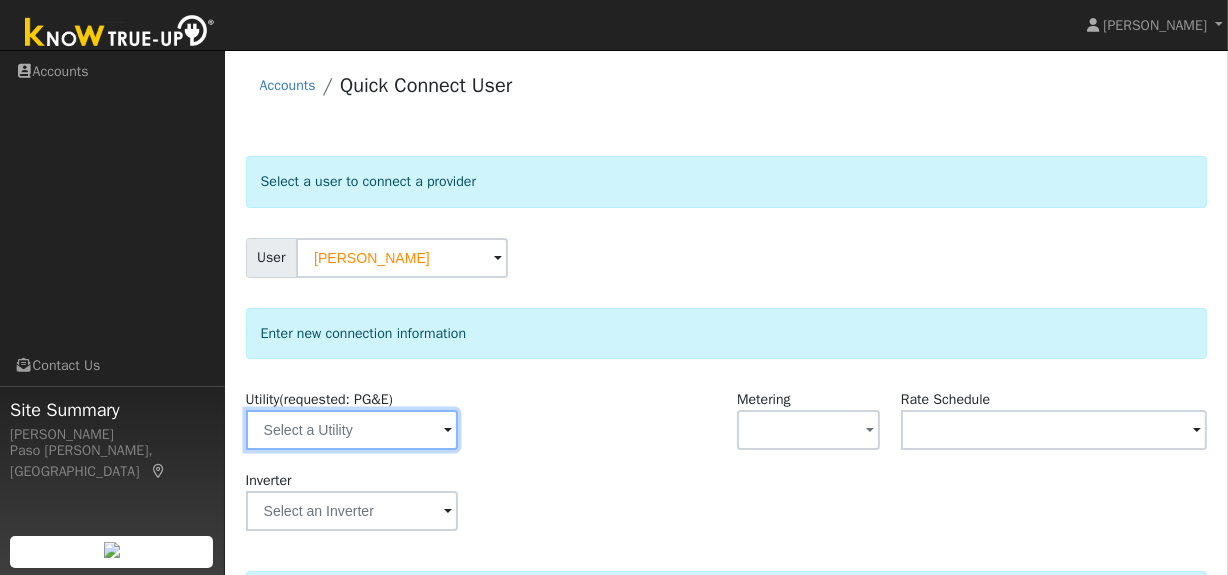 click at bounding box center [352, 430] 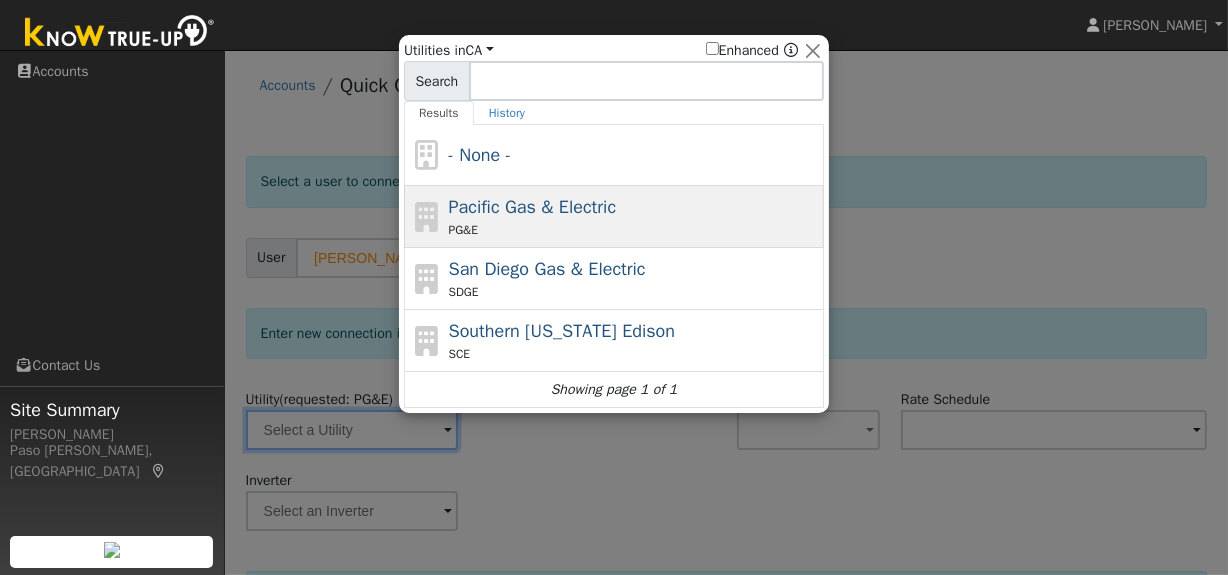 click on "Pacific Gas & Electric" at bounding box center [533, 207] 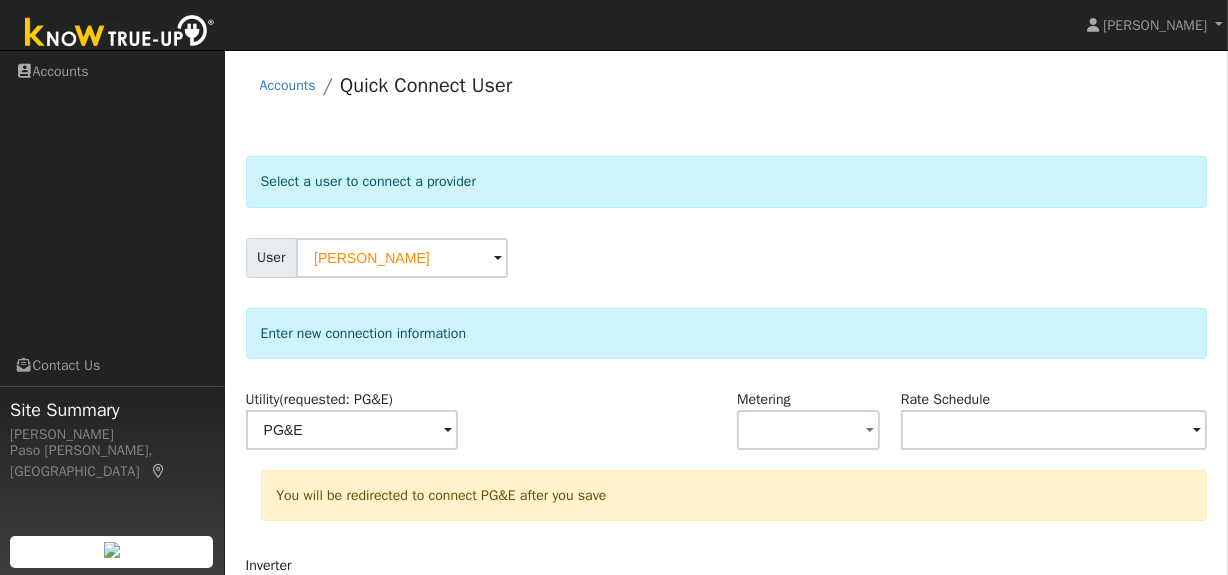 click on "Select a user to connect a provider User Thomas Brajkovich Account   Default Account Default Account 201 Buena Vista Avenue, San Luis Obispo, CA 93405 Primary Account Enter new connection information Utility  (requested: PG&E) PG&E Metering - None - NEM NBT  Rate Schedule  You will be redirected to connect PG&E after you save Inverter Disconnecting . Do you also want to delete all of the  data?  - Delete data if disconnecting or connecting to different data.  - Keep data if reconnecting to same data.  Be careful: this cannot be undone.  Cancel  No  Yes Actions Send Email to User Delete Email Template Are you sure you want to delete ? Cancel Delete Connect User" 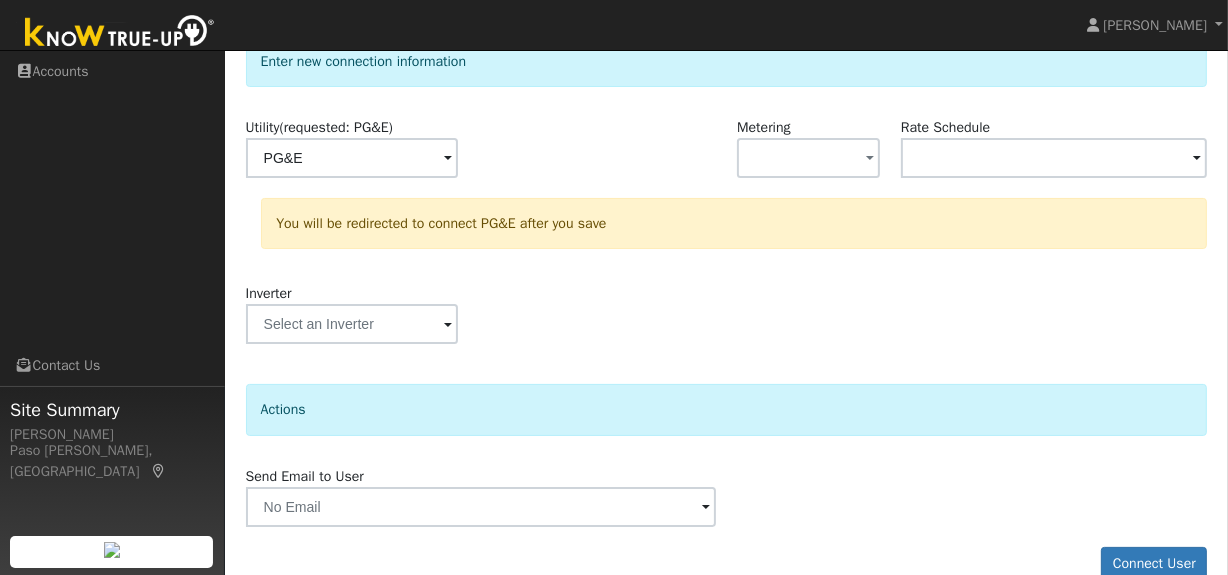 scroll, scrollTop: 306, scrollLeft: 0, axis: vertical 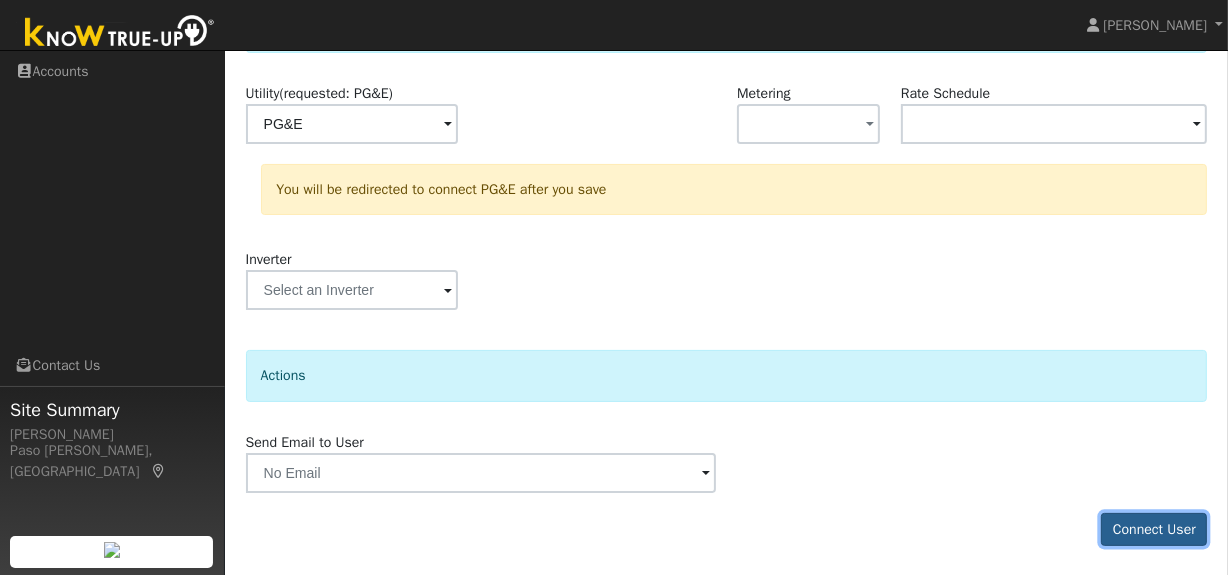click on "Connect User" at bounding box center (1154, 530) 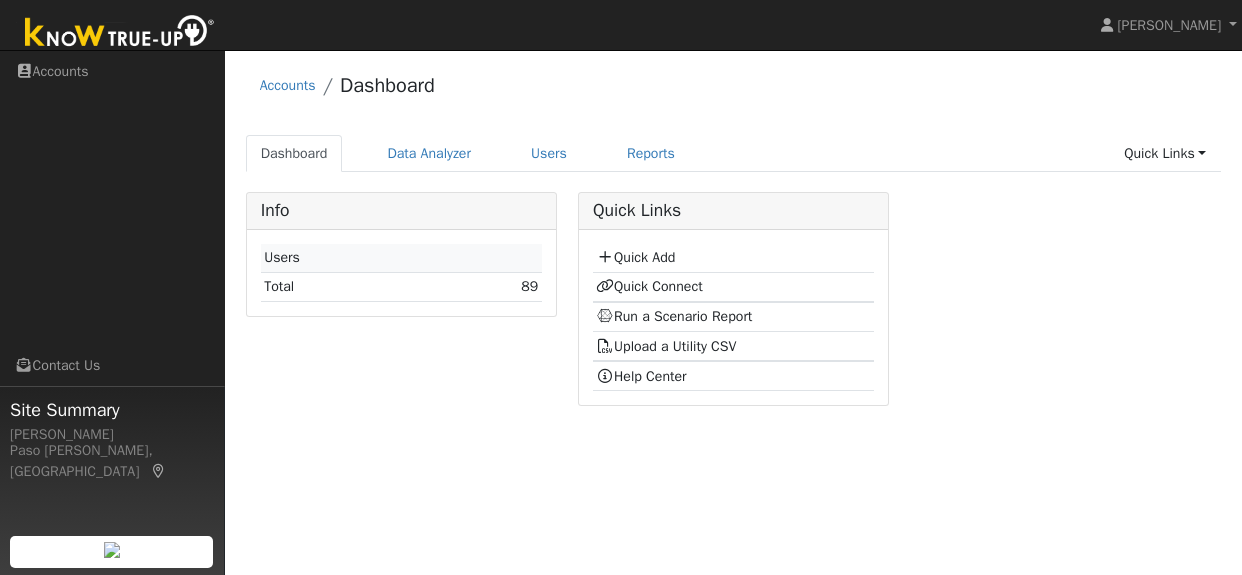 scroll, scrollTop: 0, scrollLeft: 0, axis: both 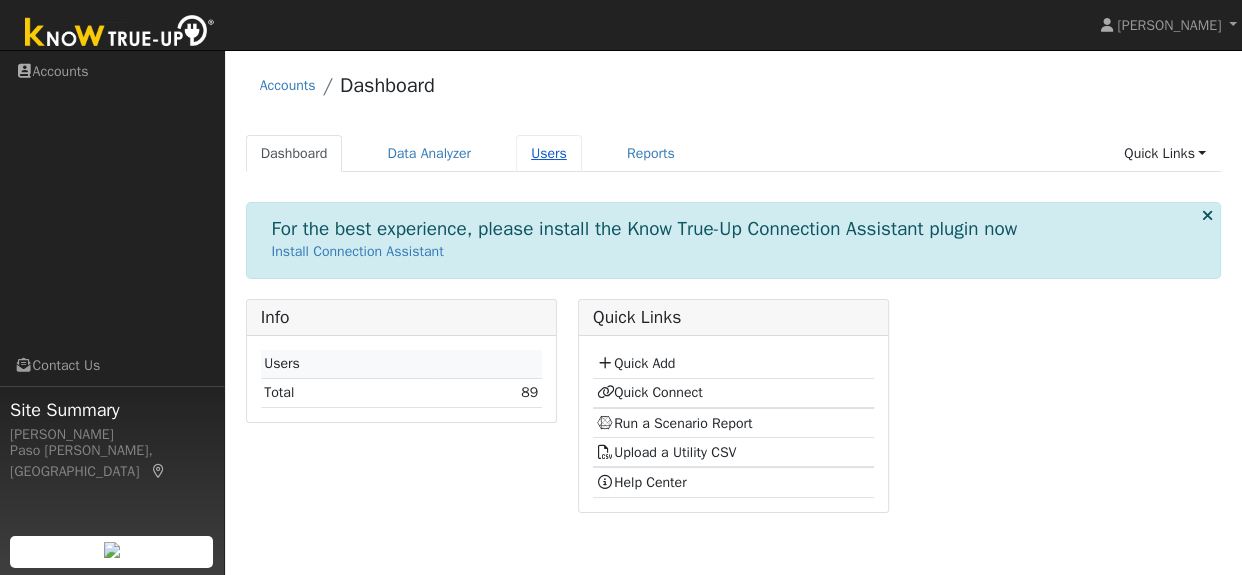 click on "Users" at bounding box center [549, 153] 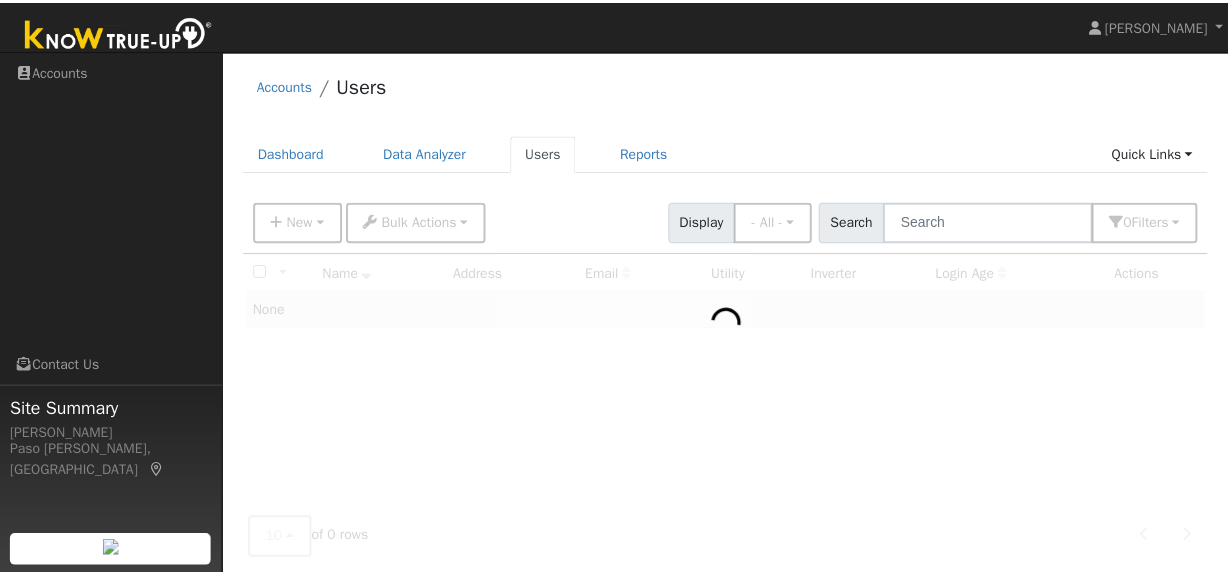 scroll, scrollTop: 0, scrollLeft: 0, axis: both 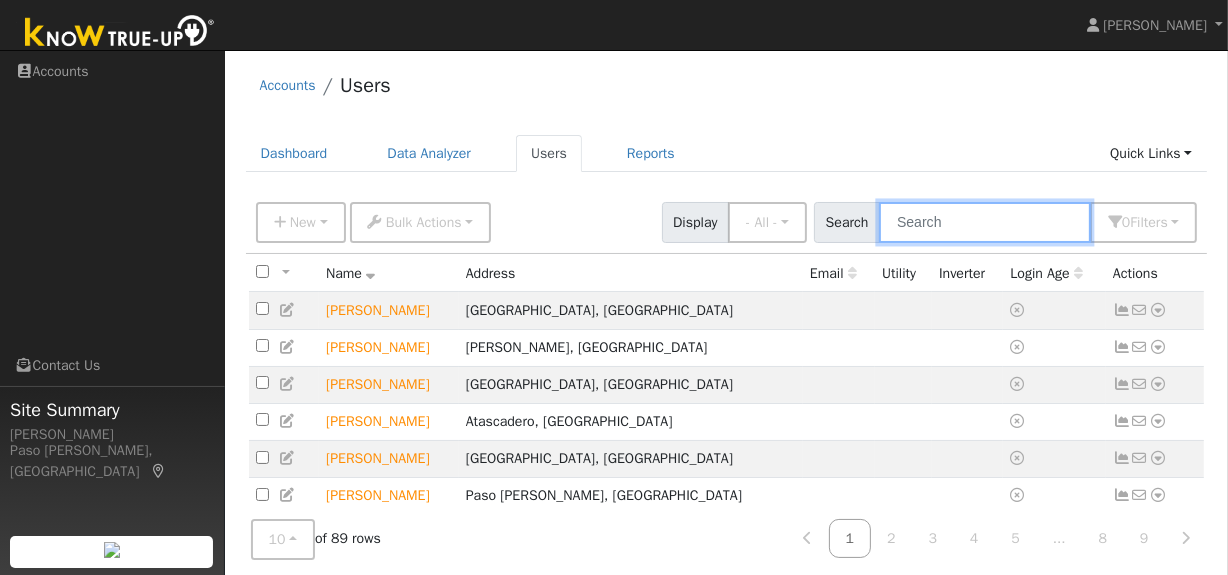 click at bounding box center (985, 222) 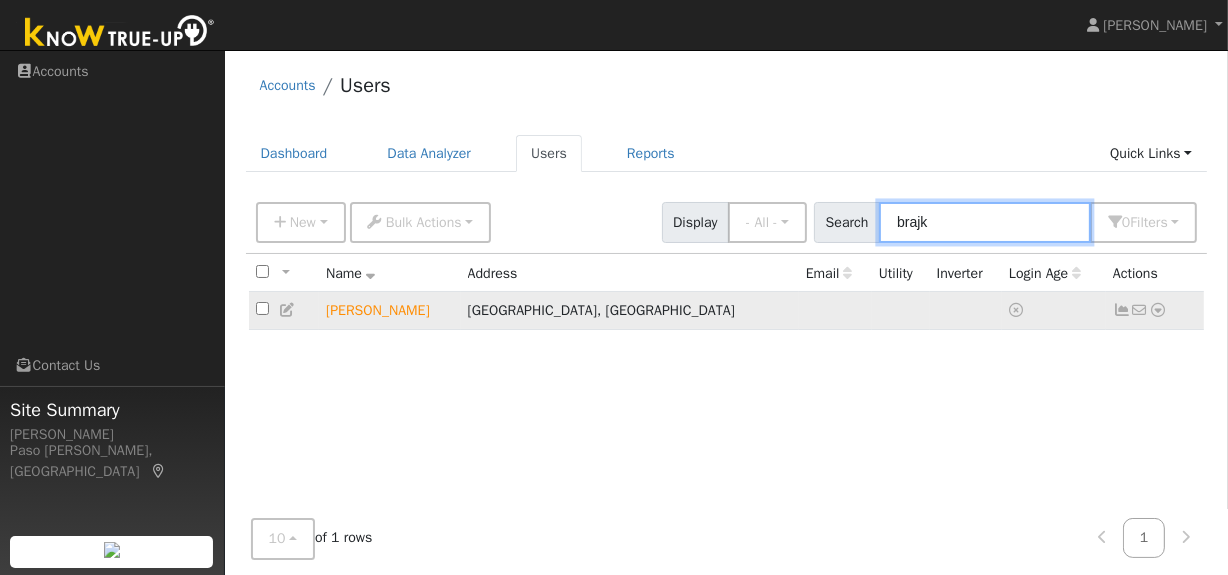 type on "brajk" 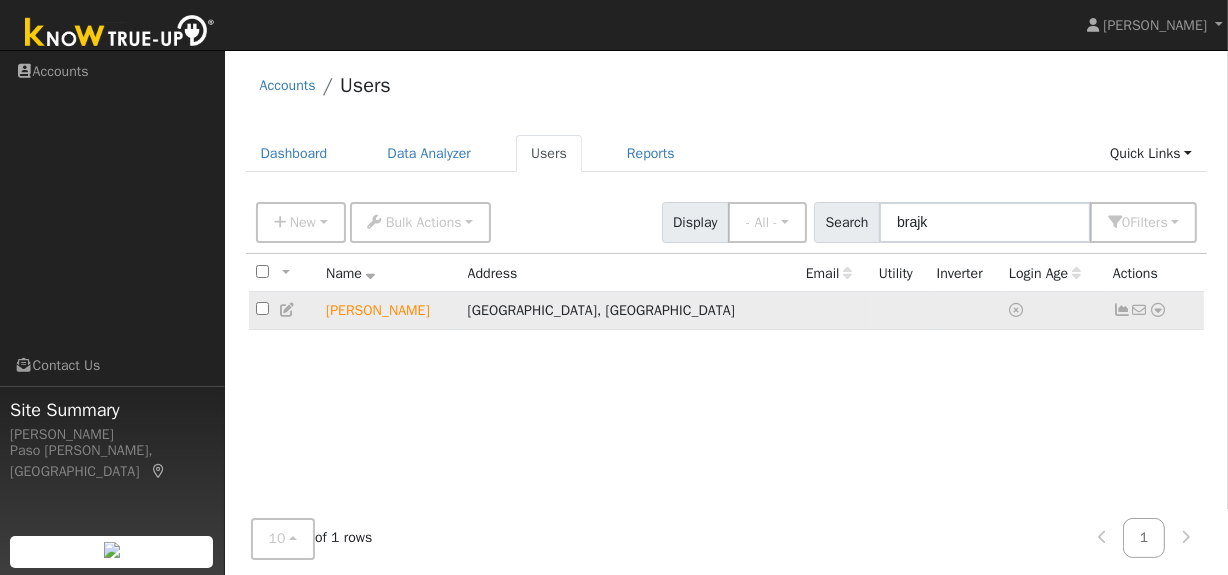 click at bounding box center (1158, 310) 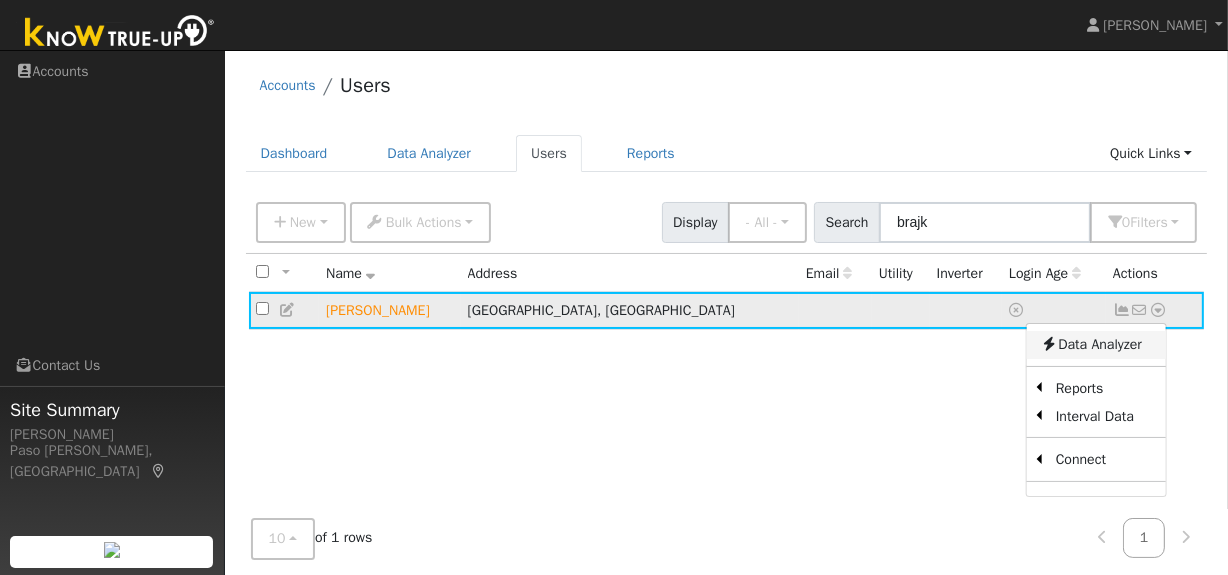 click on "Data Analyzer" at bounding box center [1096, 345] 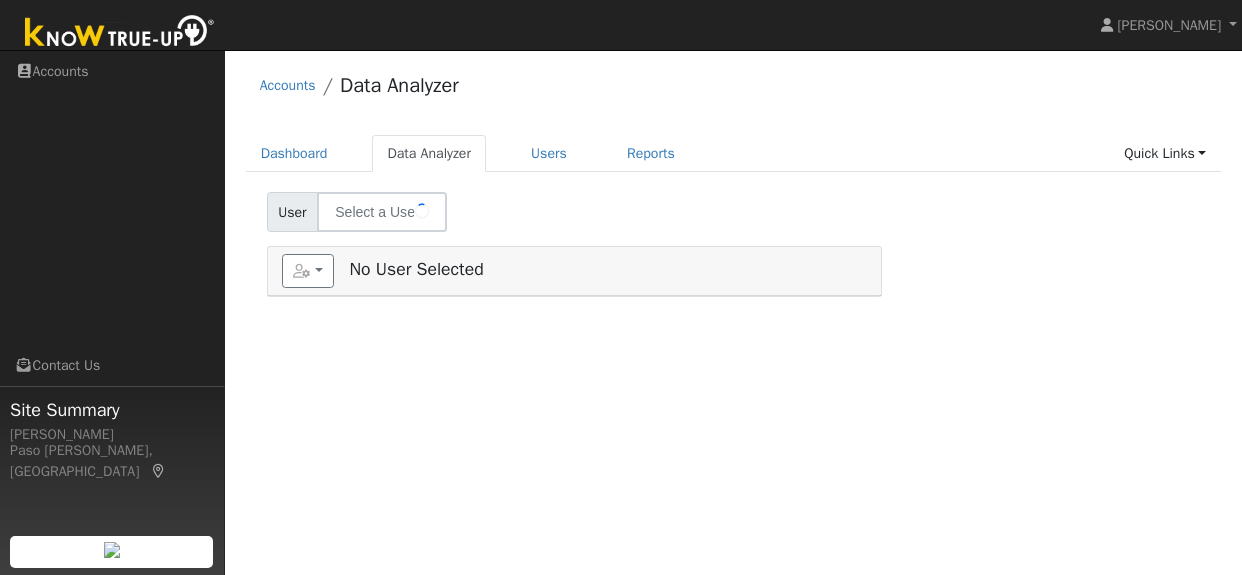 scroll, scrollTop: 0, scrollLeft: 0, axis: both 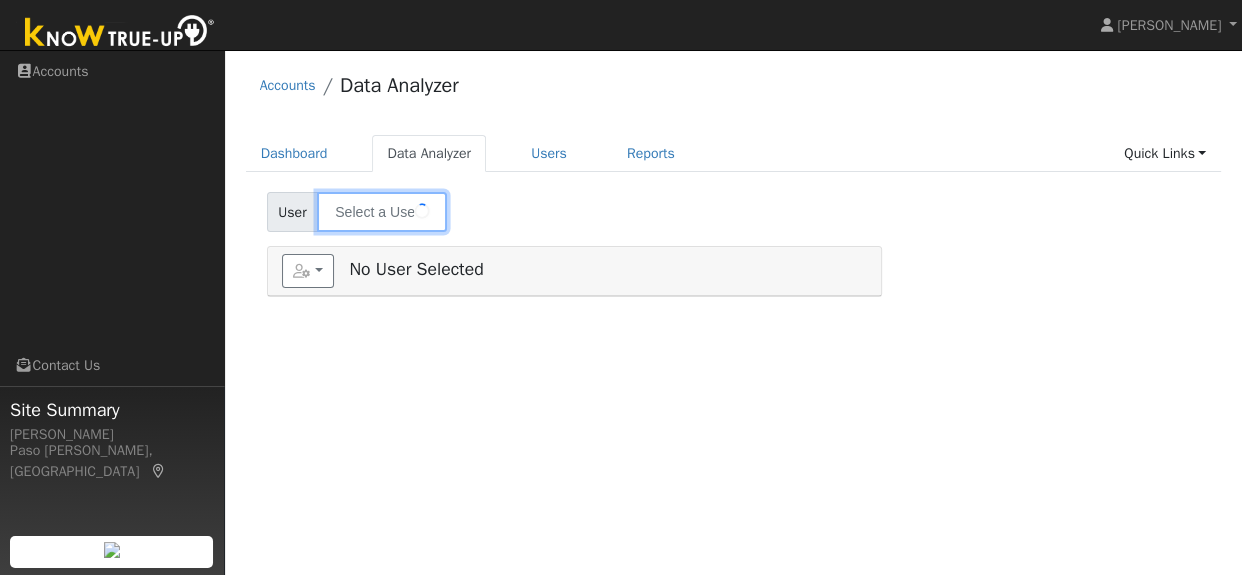type on "[PERSON_NAME]" 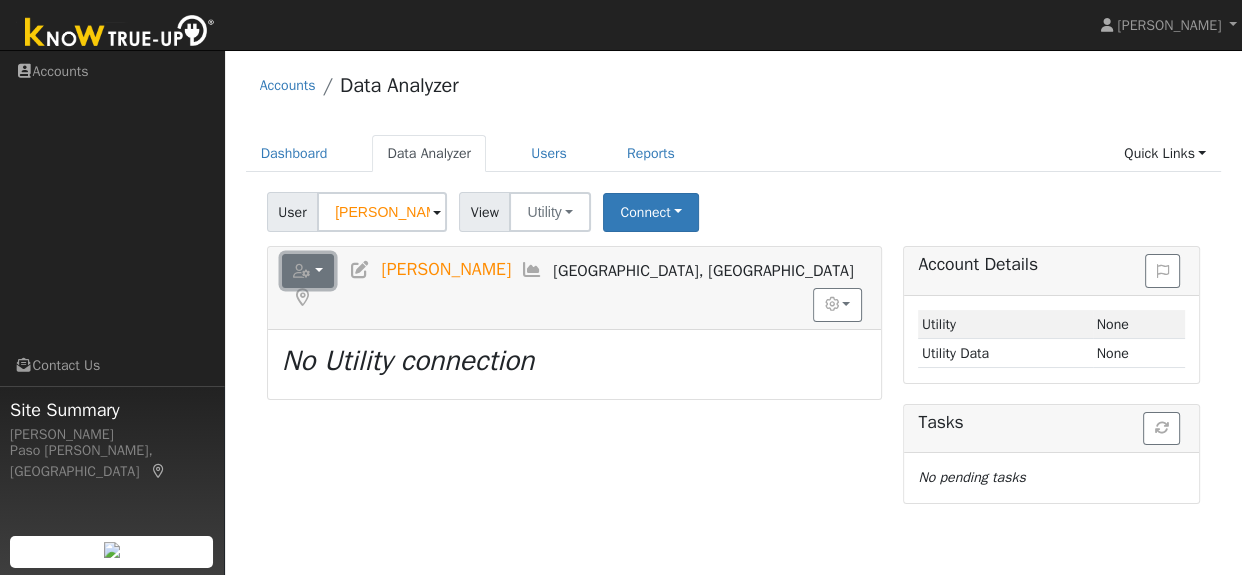 click at bounding box center [308, 271] 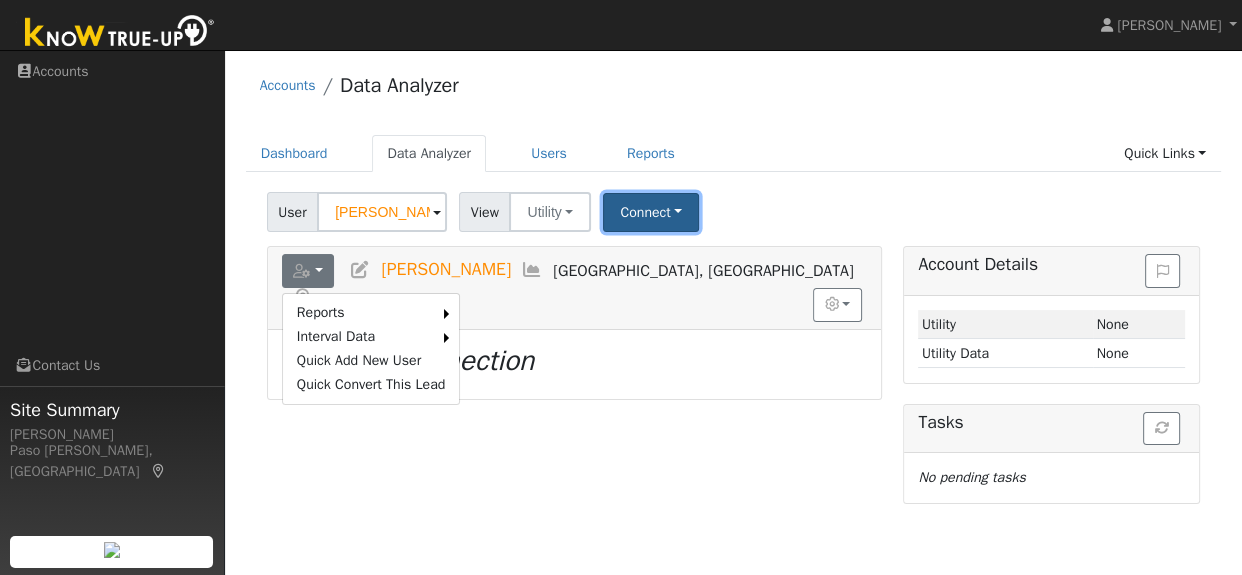 click on "Connect" at bounding box center [651, 212] 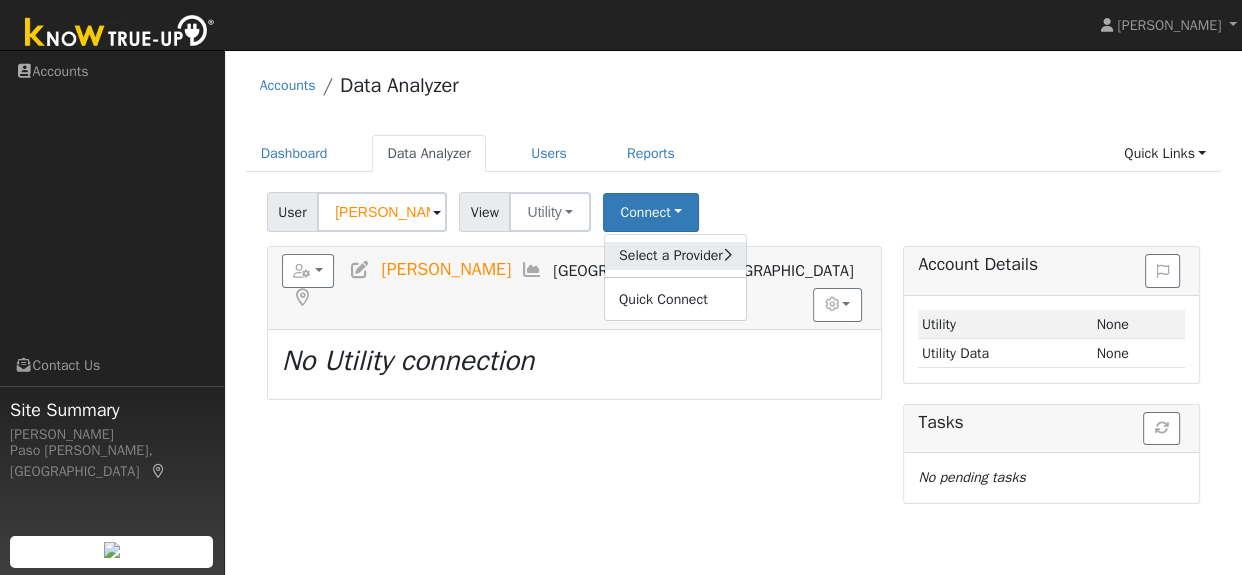 click on "Select a Provider" 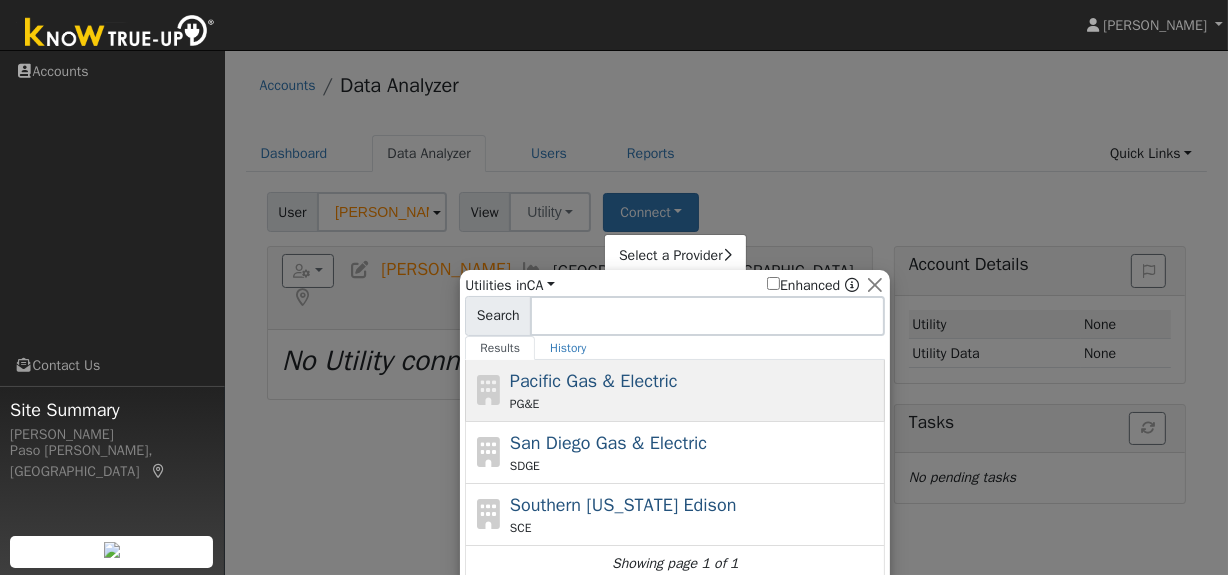 click on "PG&E" at bounding box center (695, 404) 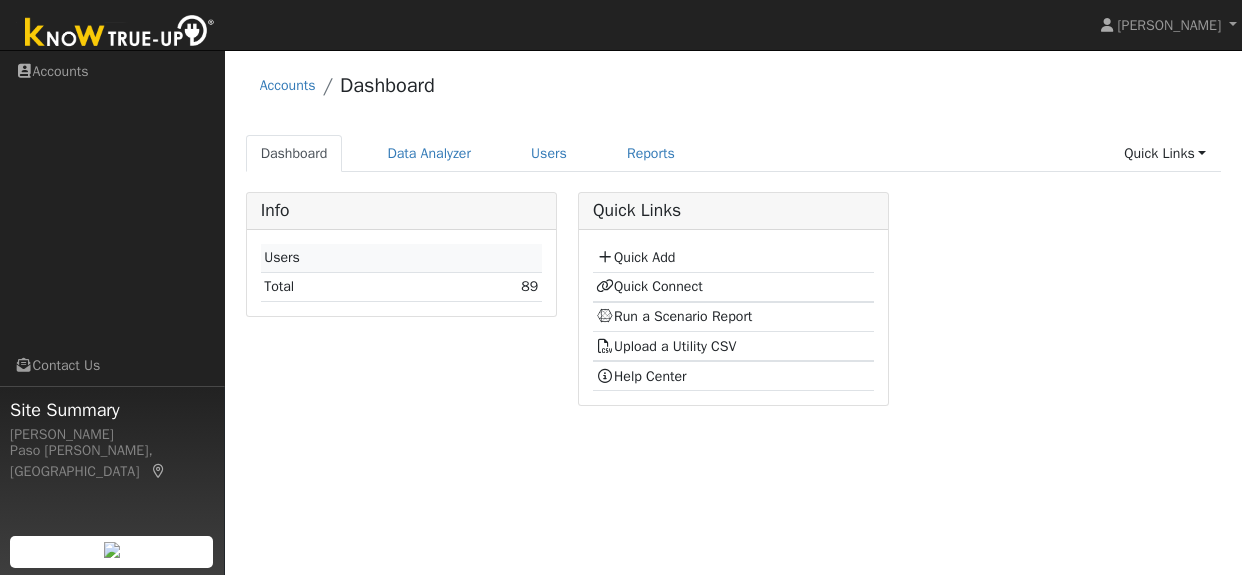 scroll, scrollTop: 0, scrollLeft: 0, axis: both 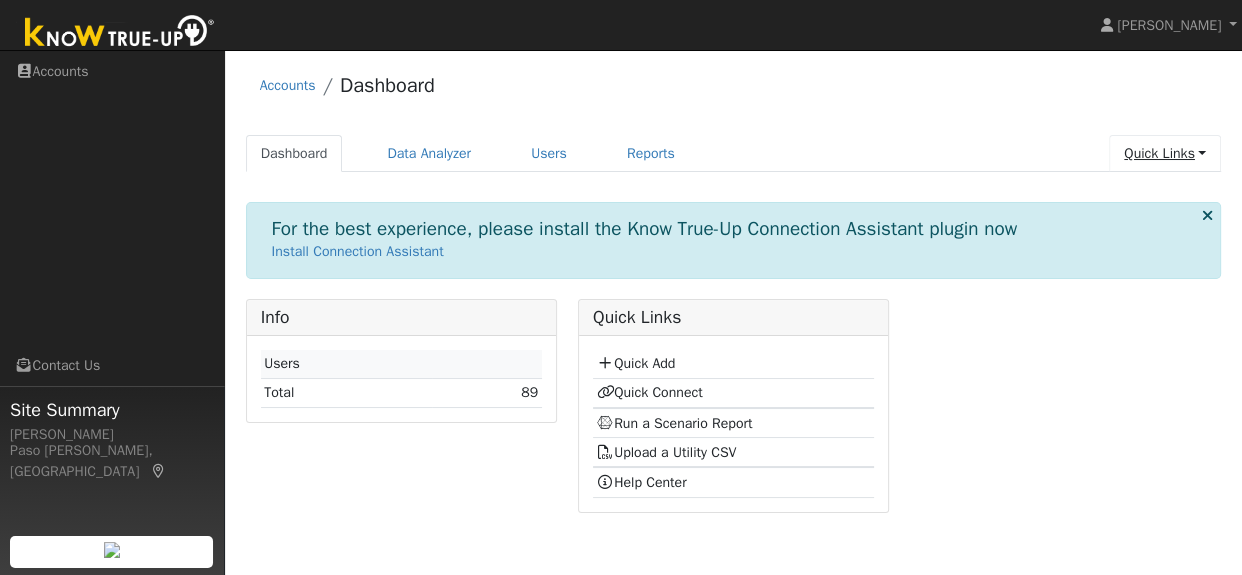 click on "Quick Links" at bounding box center (1165, 153) 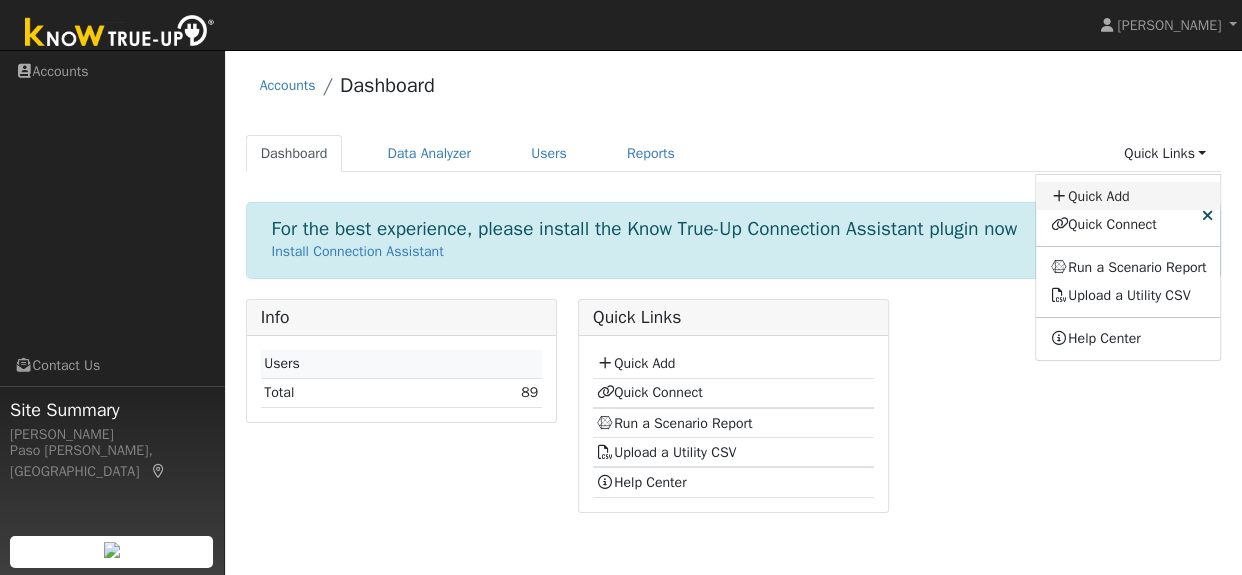 click on "Quick Add" at bounding box center (1128, 196) 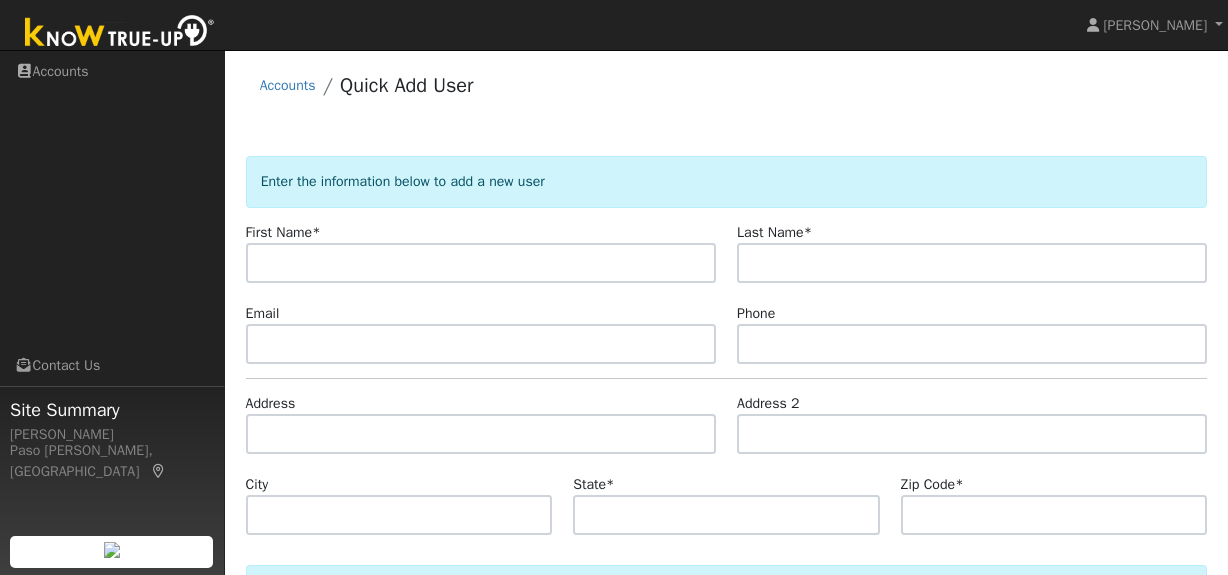 scroll, scrollTop: 0, scrollLeft: 0, axis: both 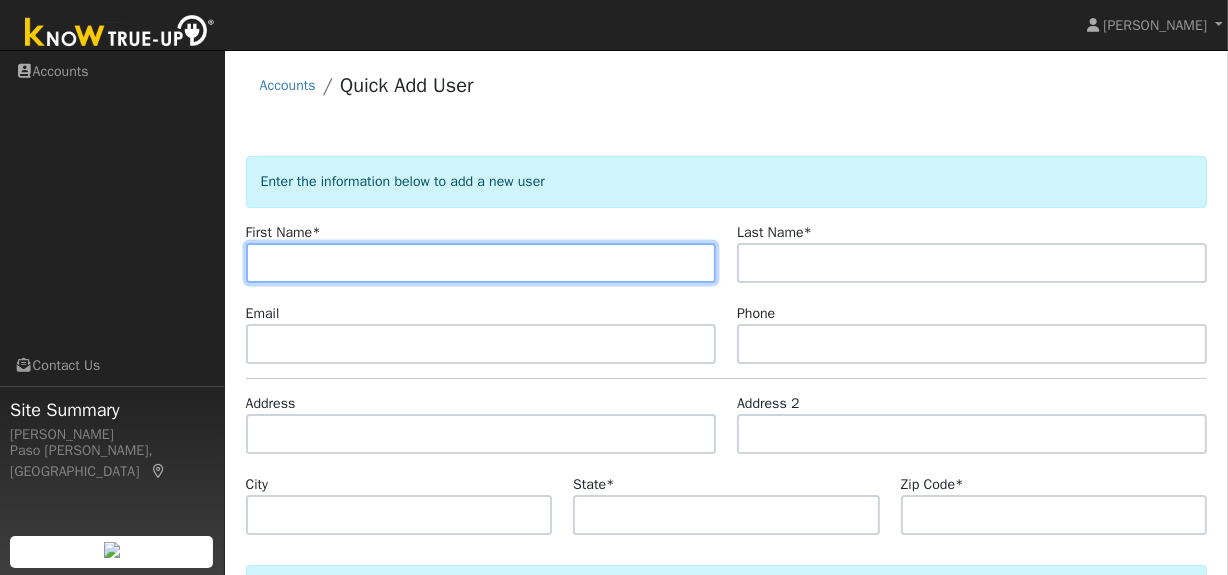 click at bounding box center [481, 263] 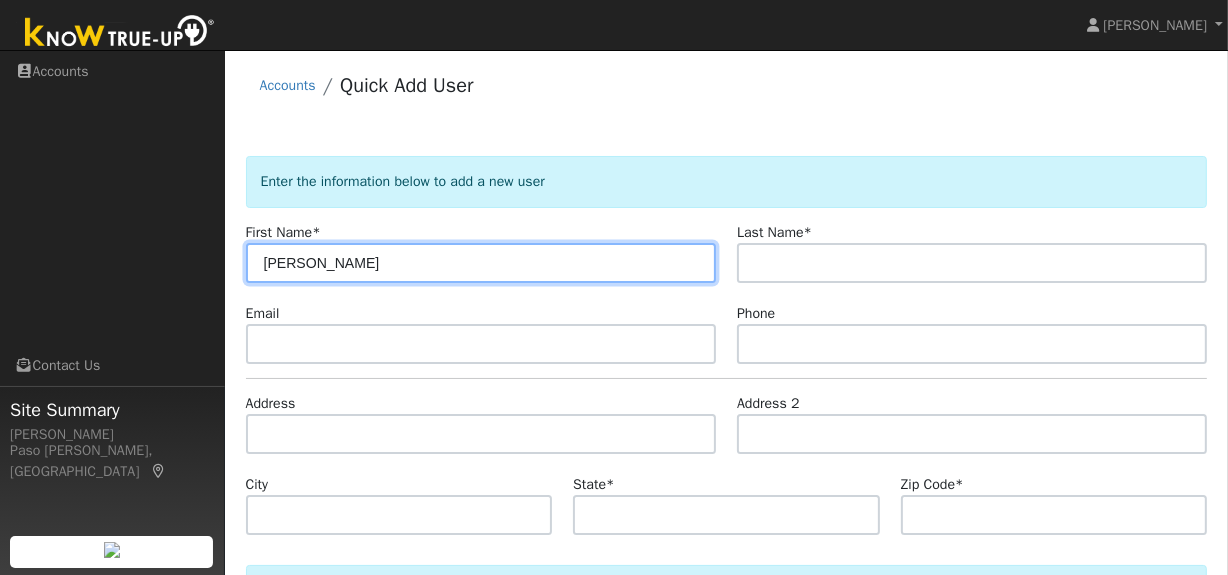 drag, startPoint x: 301, startPoint y: 263, endPoint x: 374, endPoint y: 250, distance: 74.1485 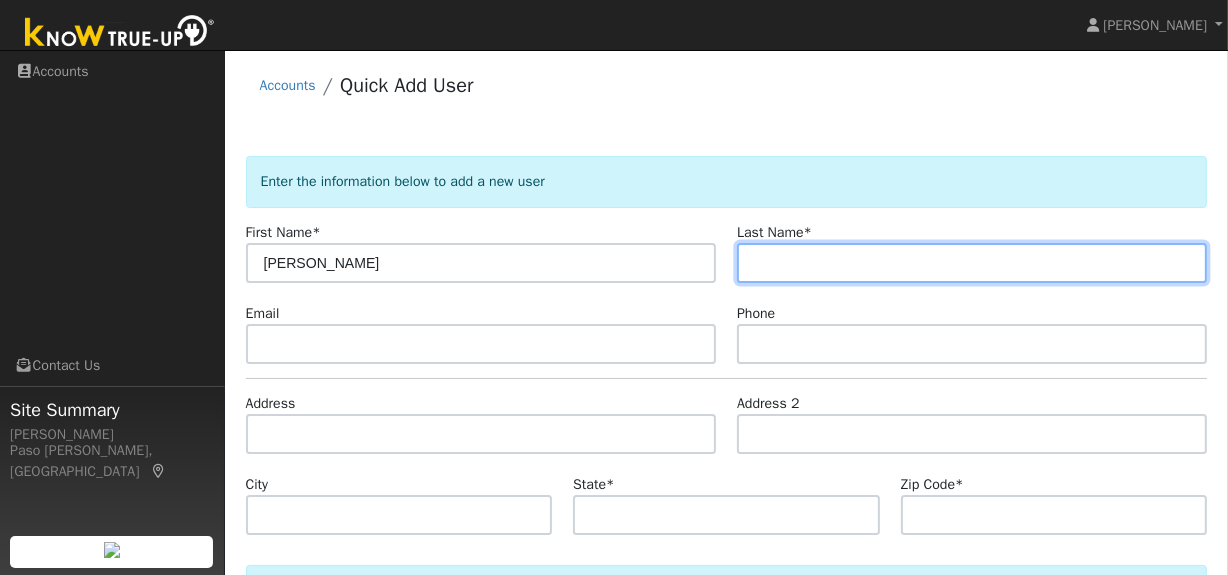 click at bounding box center [972, 263] 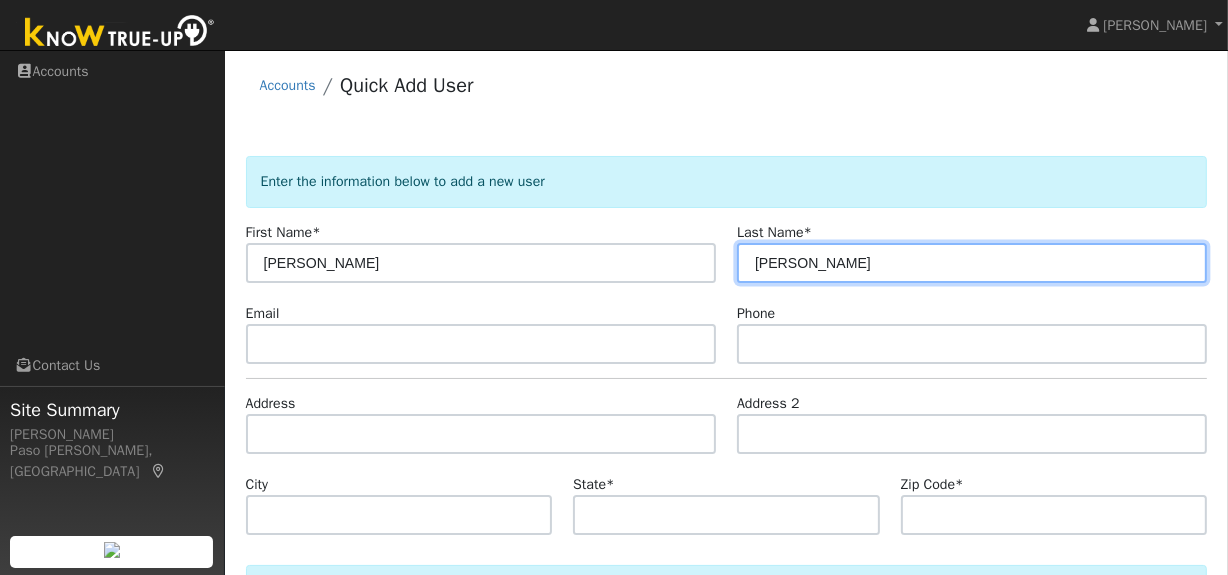type on "Brajkovich" 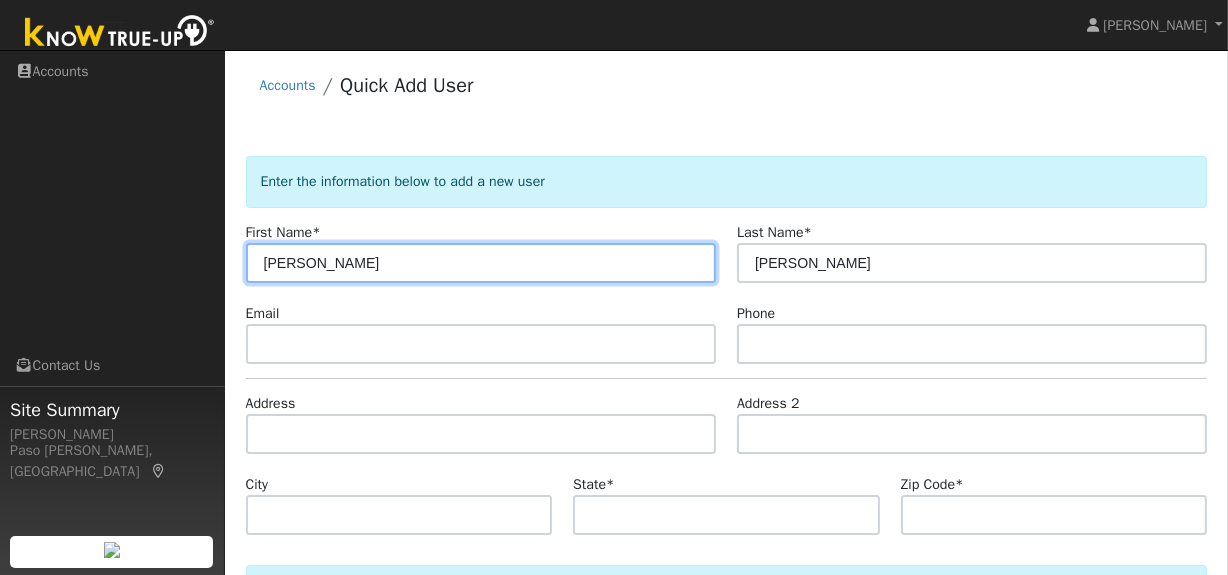 click on "Thom" at bounding box center (481, 263) 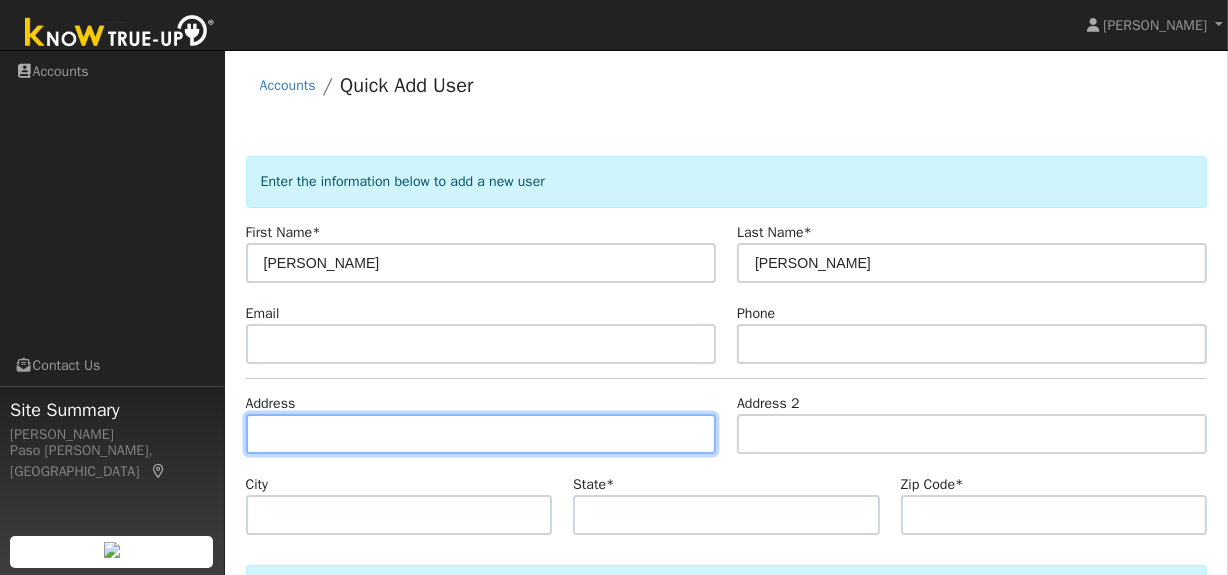 click at bounding box center [481, 434] 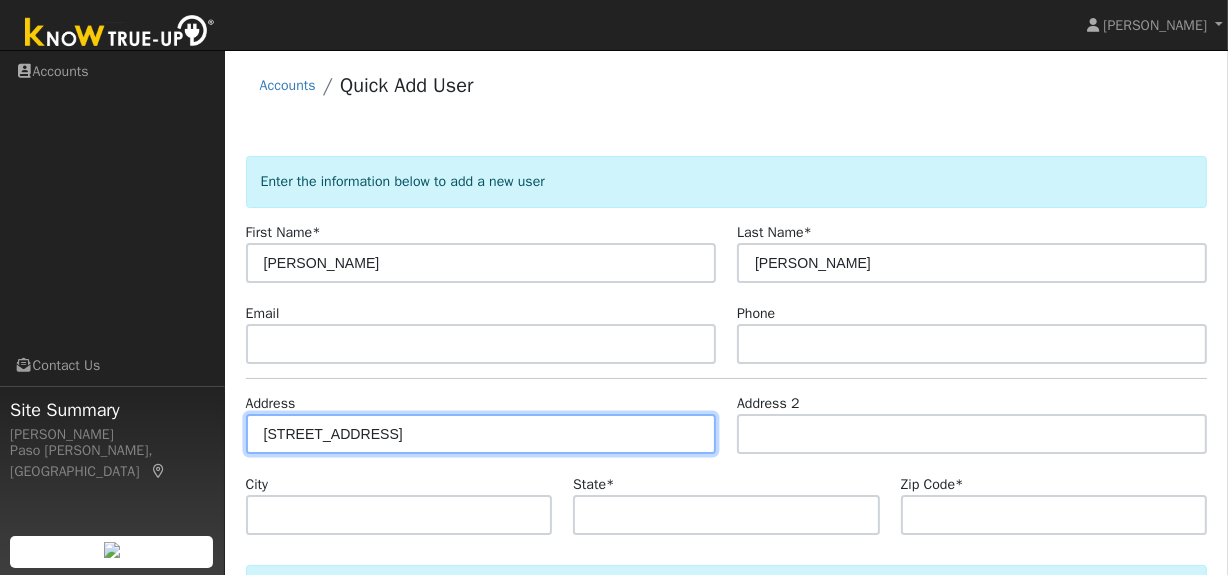 type on "201 Buena Vista Avenue" 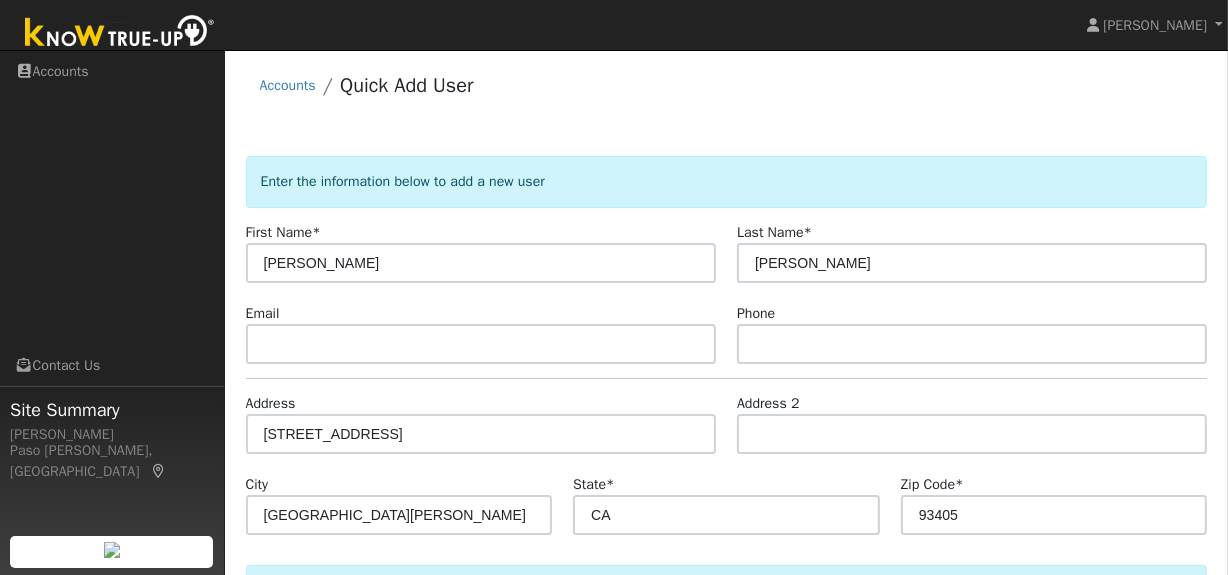 click on "Accounts
Quick Add User" at bounding box center [727, 90] 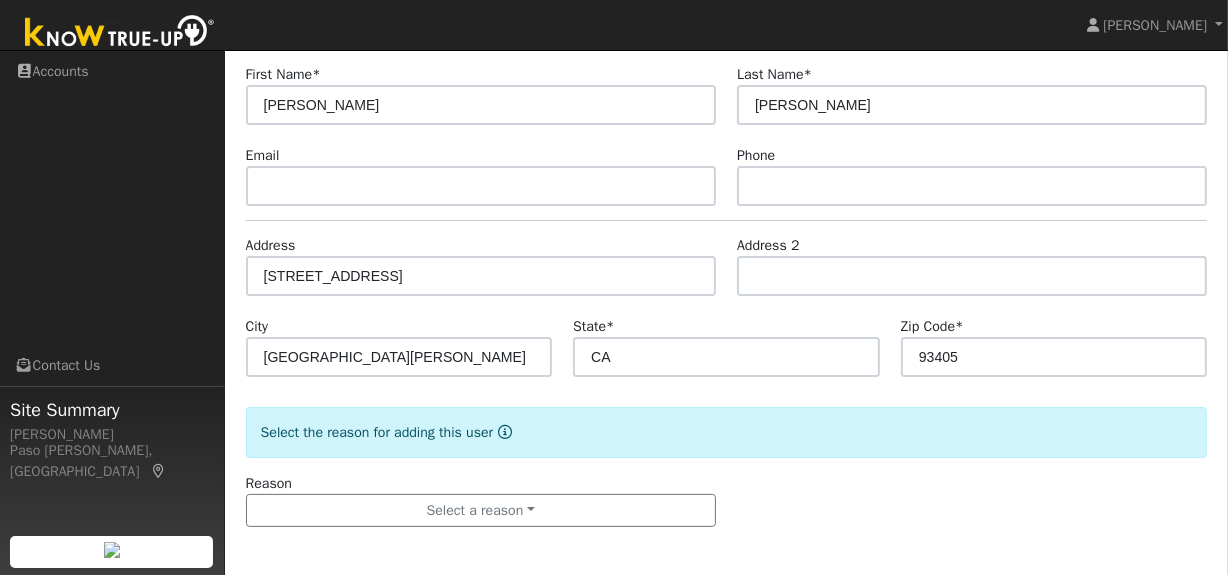scroll, scrollTop: 159, scrollLeft: 0, axis: vertical 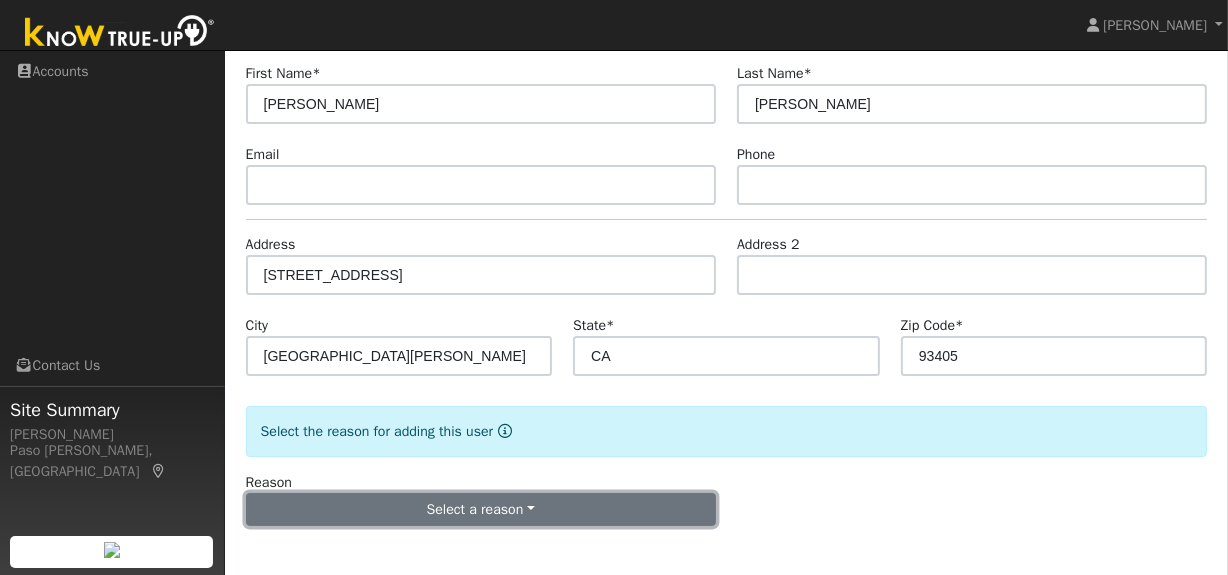 click on "Select a reason" at bounding box center [481, 510] 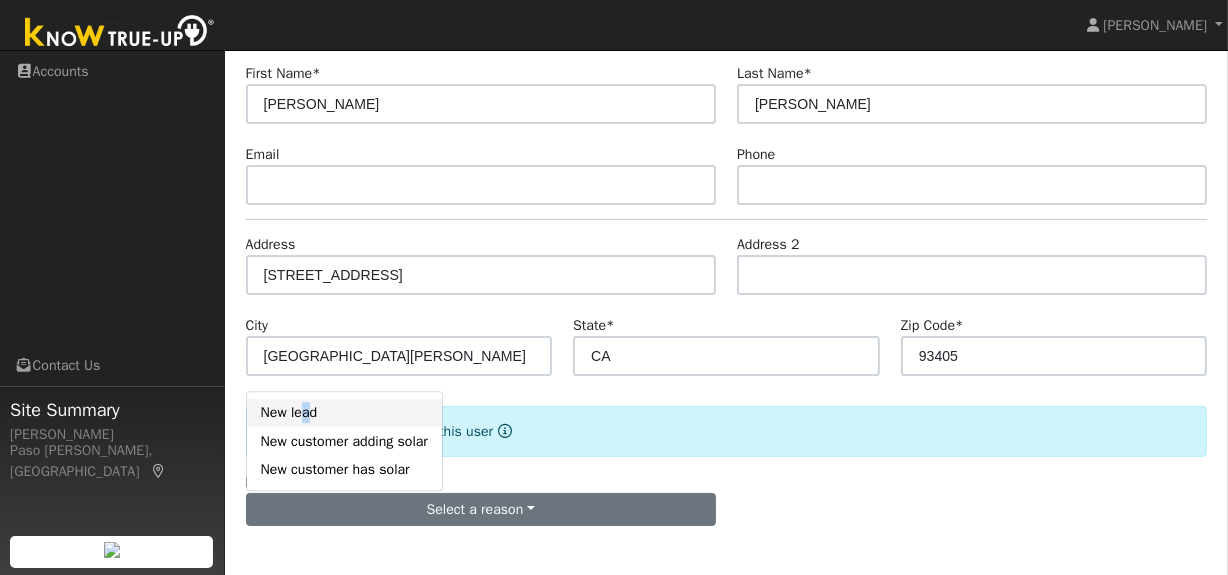 click on "New lead" at bounding box center [344, 413] 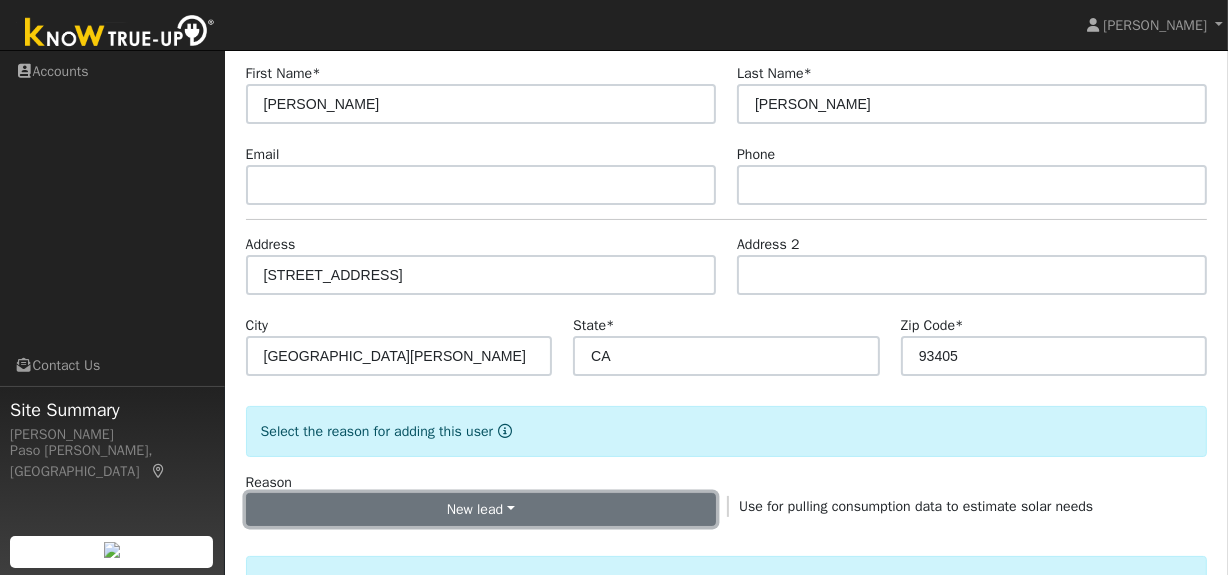 drag, startPoint x: 487, startPoint y: 506, endPoint x: 460, endPoint y: 510, distance: 27.294687 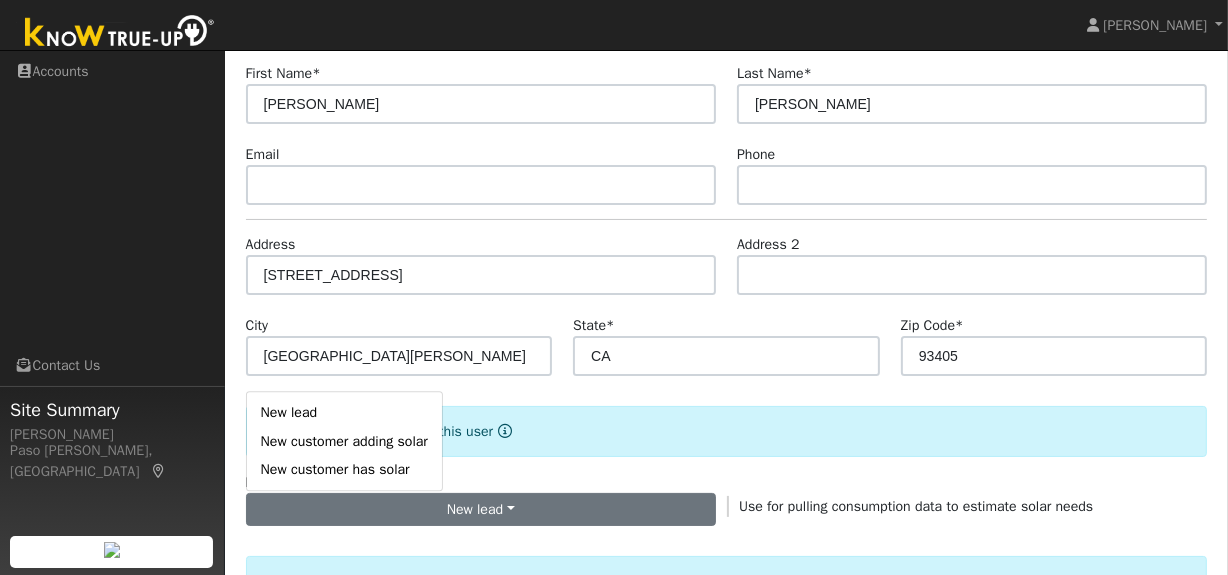 drag, startPoint x: 779, startPoint y: 467, endPoint x: 785, endPoint y: 410, distance: 57.31492 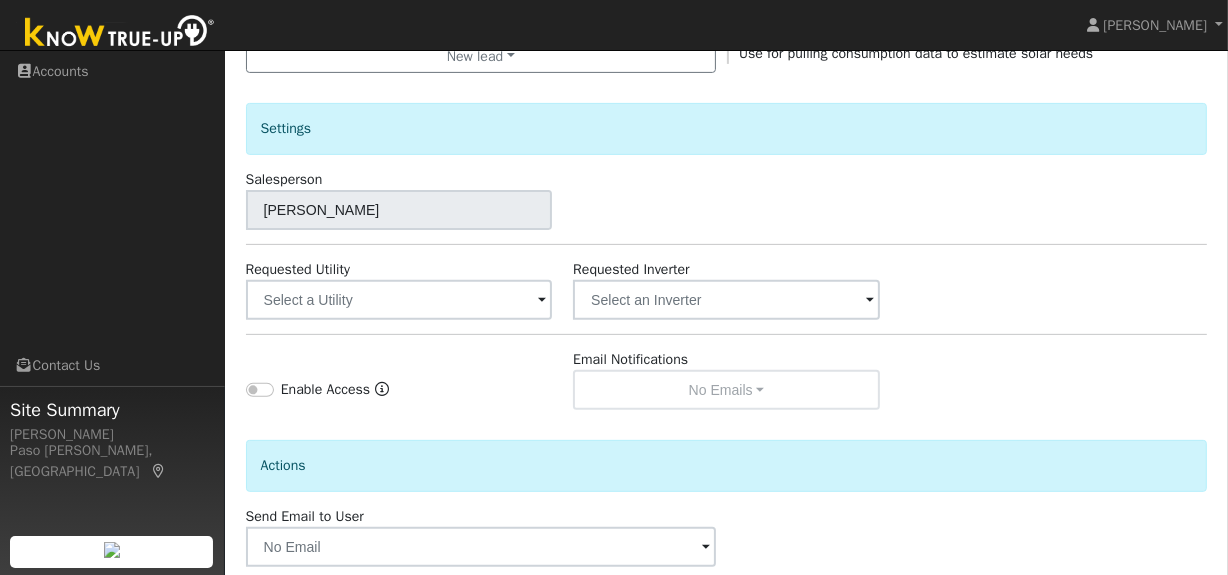 scroll, scrollTop: 613, scrollLeft: 0, axis: vertical 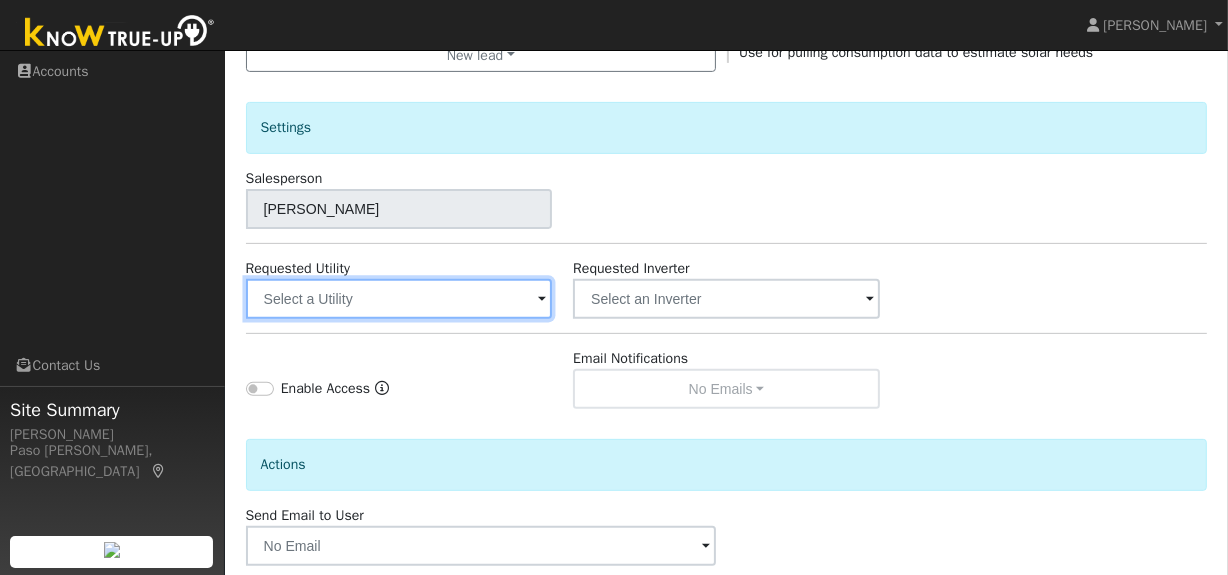 click at bounding box center [399, 299] 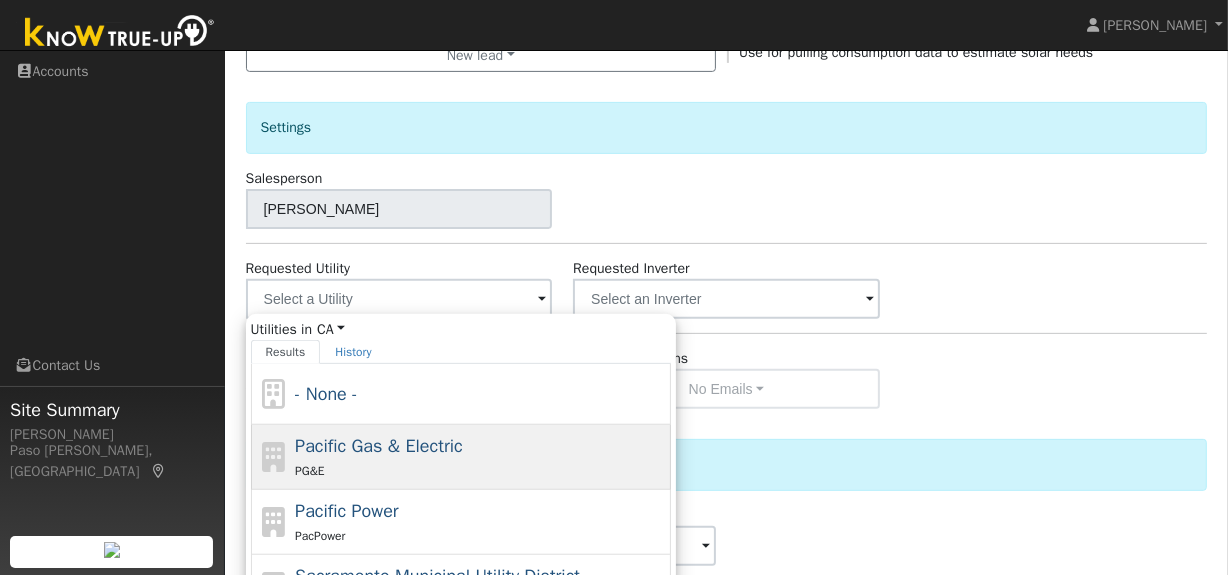click on "Pacific Gas & Electric" at bounding box center [379, 446] 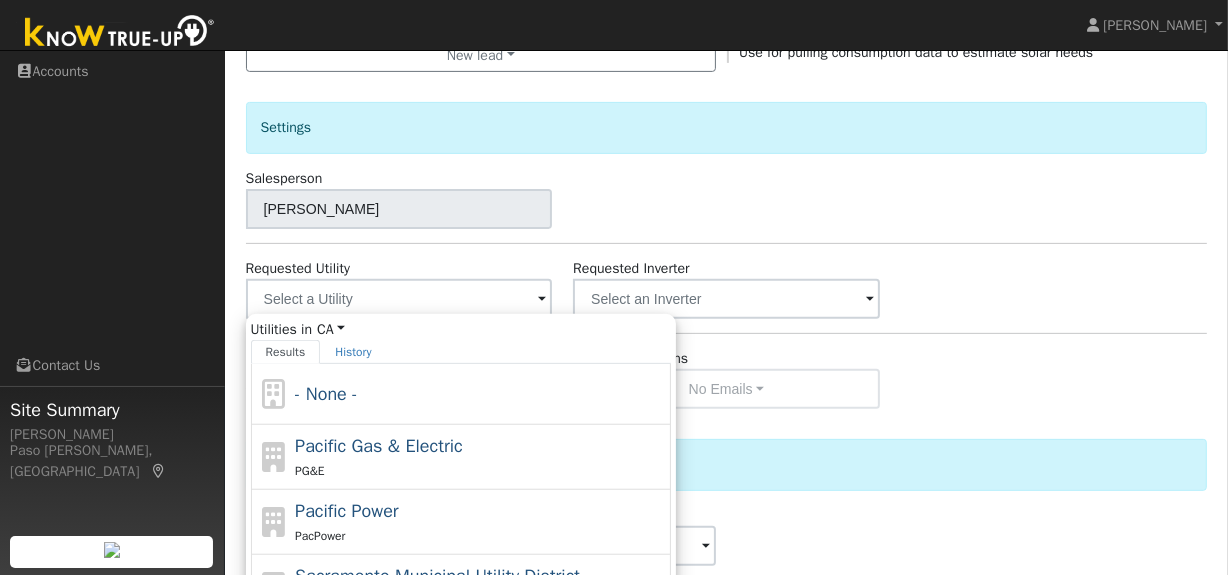 type on "Pacific Gas & Electric" 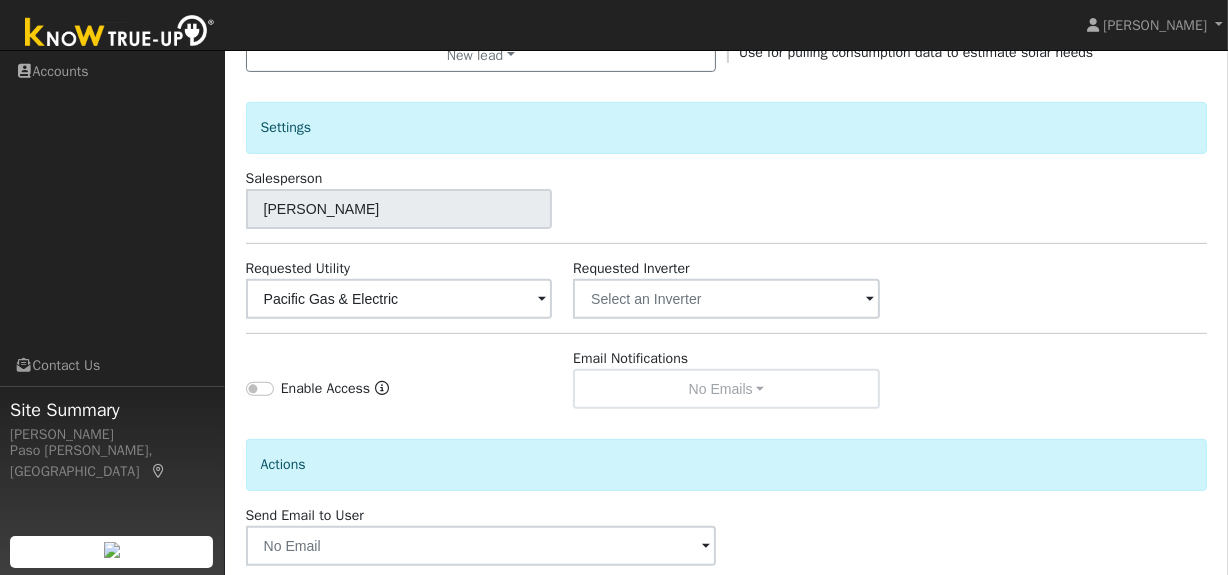 click on "Salesperson Ben Schillig" at bounding box center (726, 198) 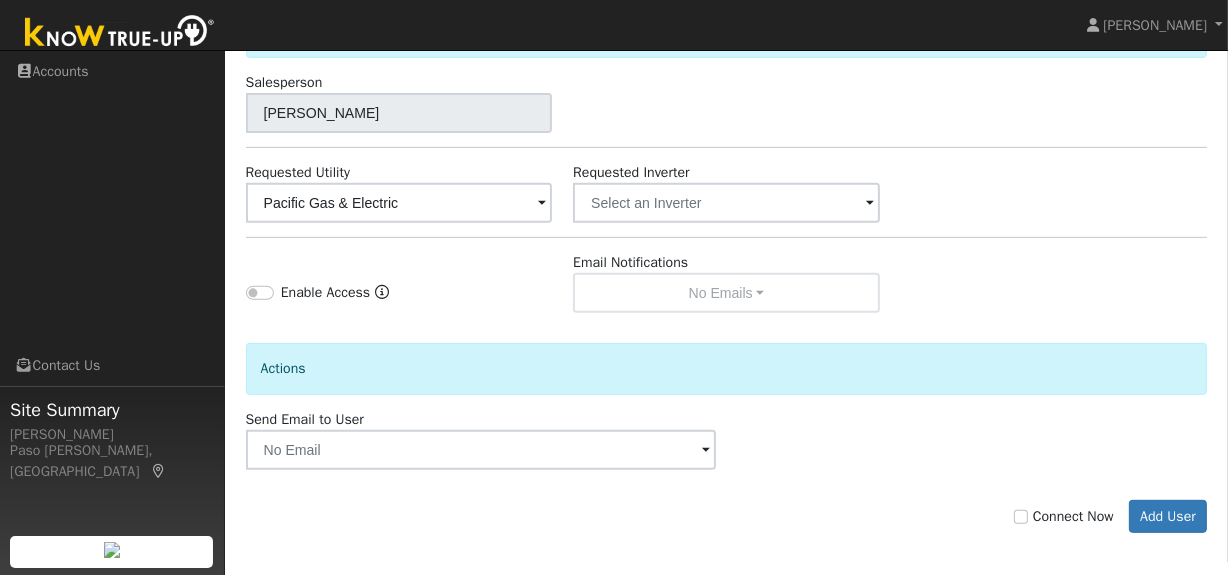 scroll, scrollTop: 715, scrollLeft: 0, axis: vertical 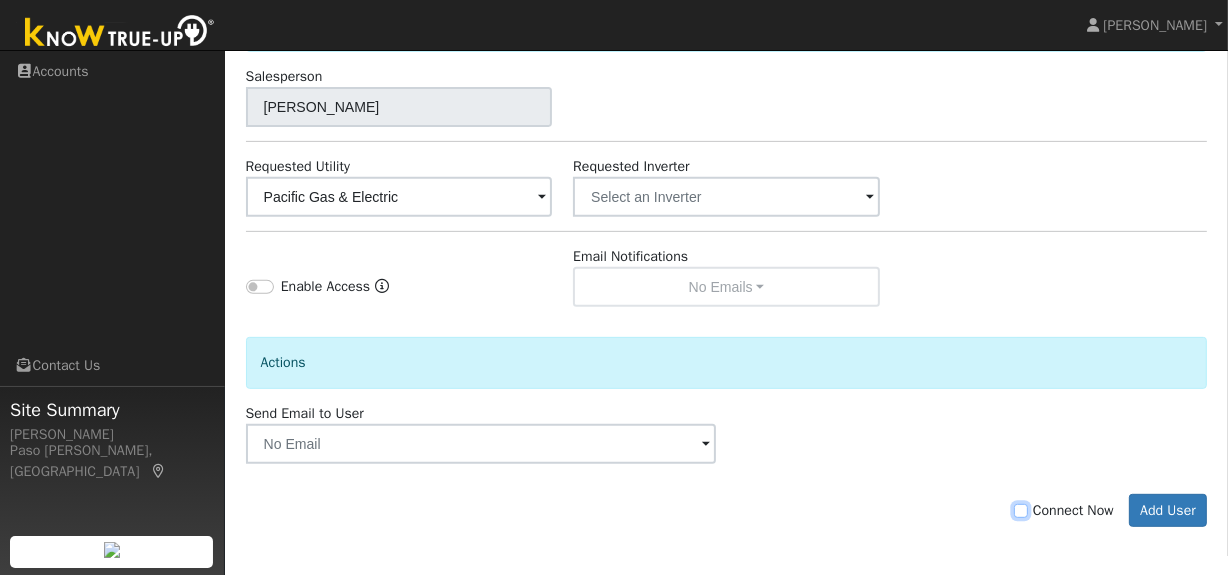 click on "Connect Now" at bounding box center (1021, 511) 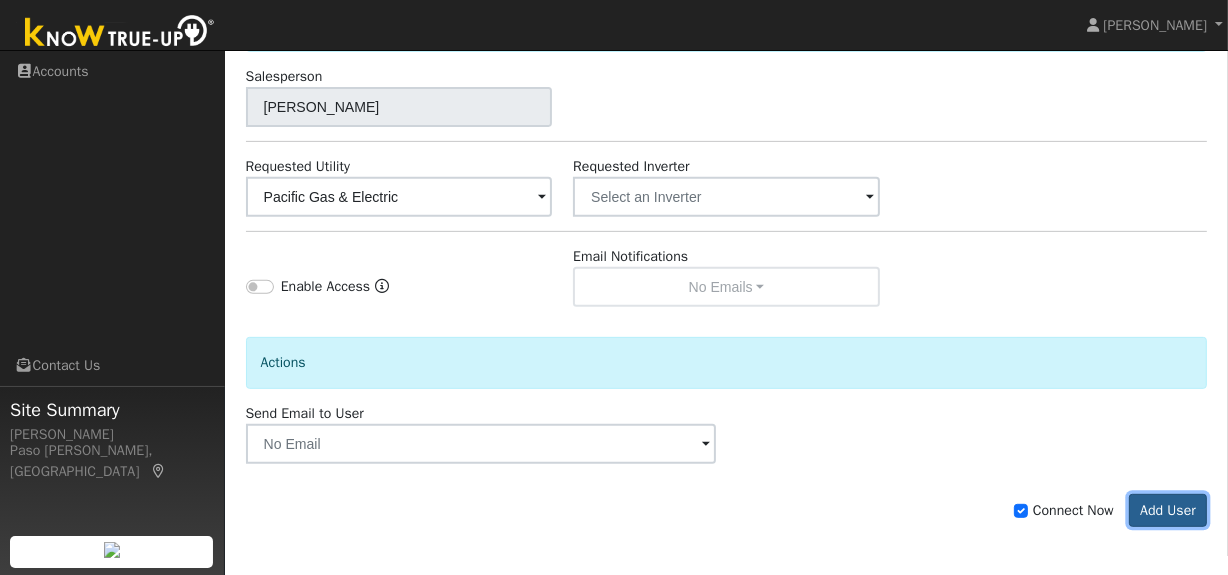 click on "Add User" at bounding box center [1168, 511] 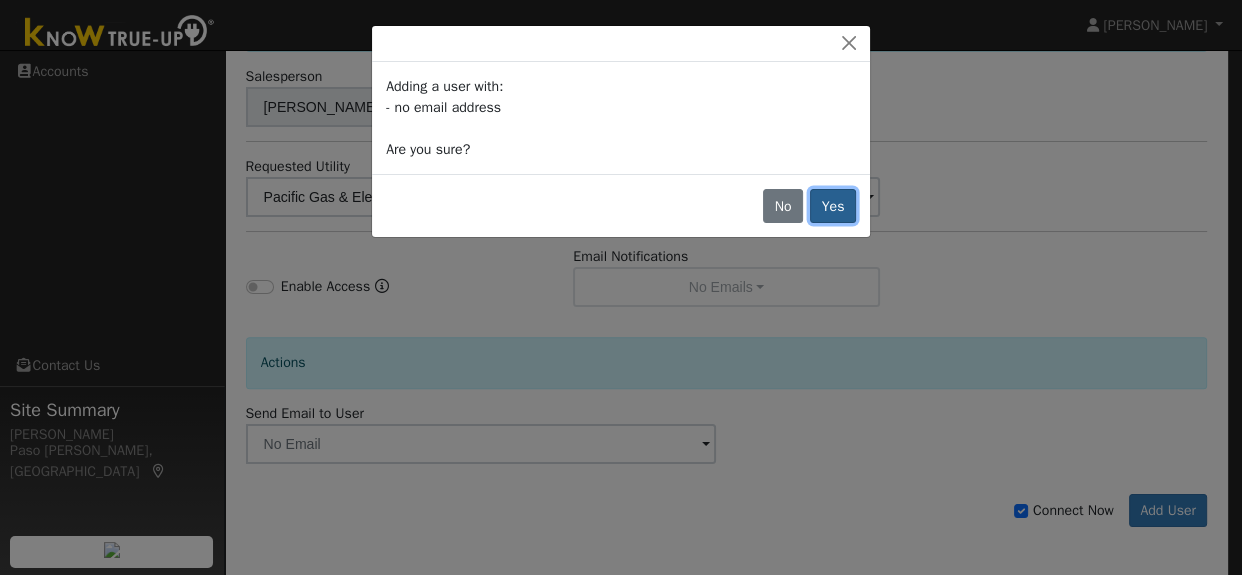 click on "Yes" at bounding box center (833, 206) 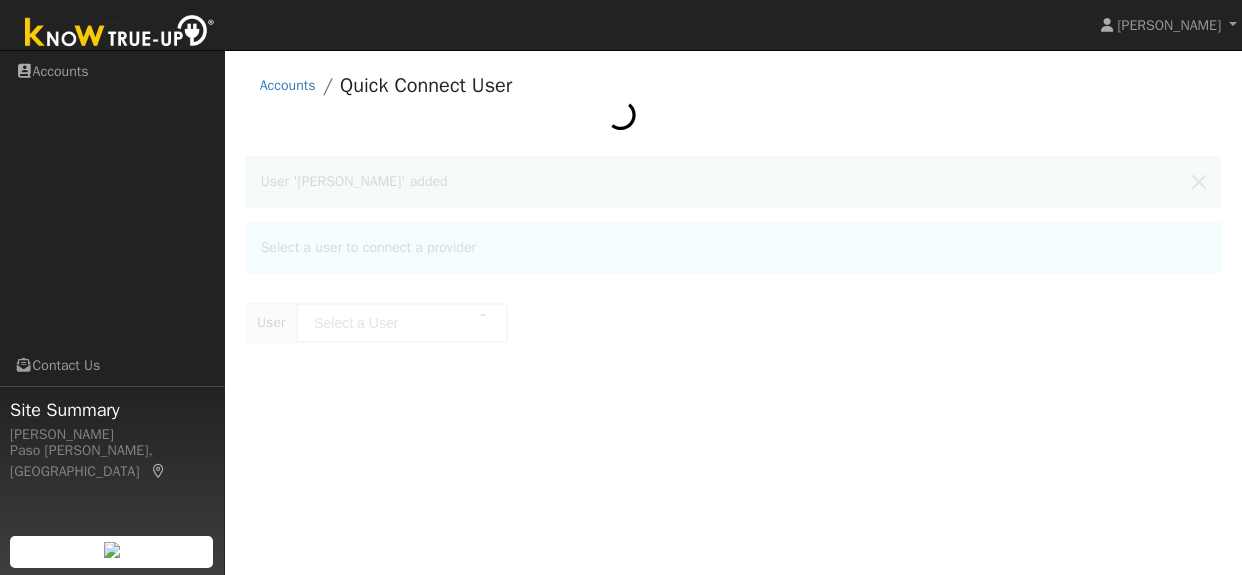 type on "Thomas Brajkovich" 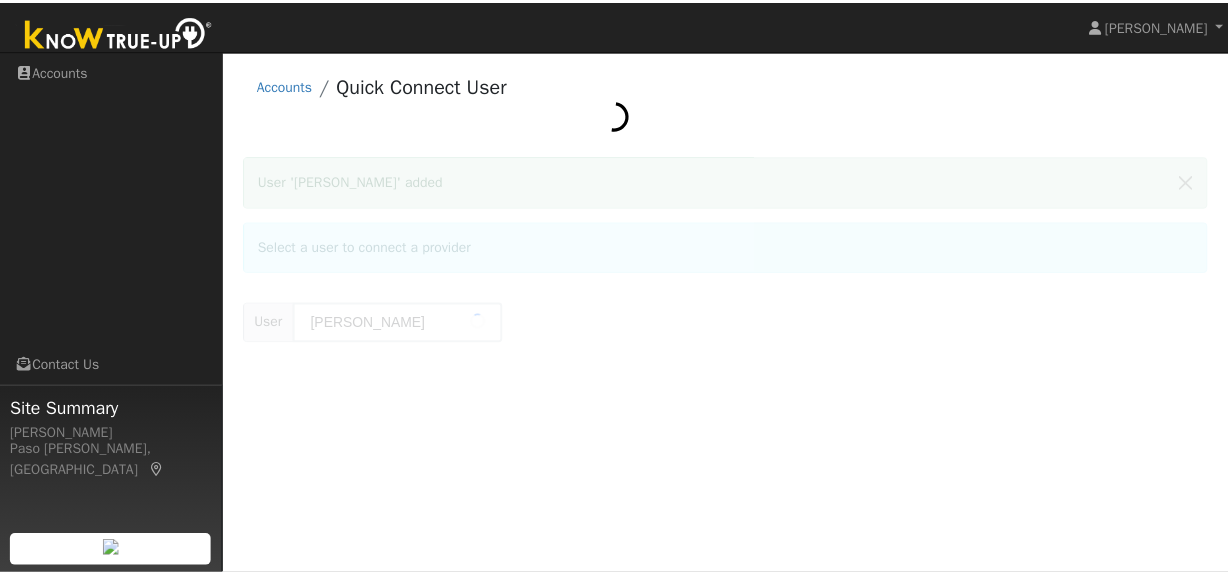 scroll, scrollTop: 0, scrollLeft: 0, axis: both 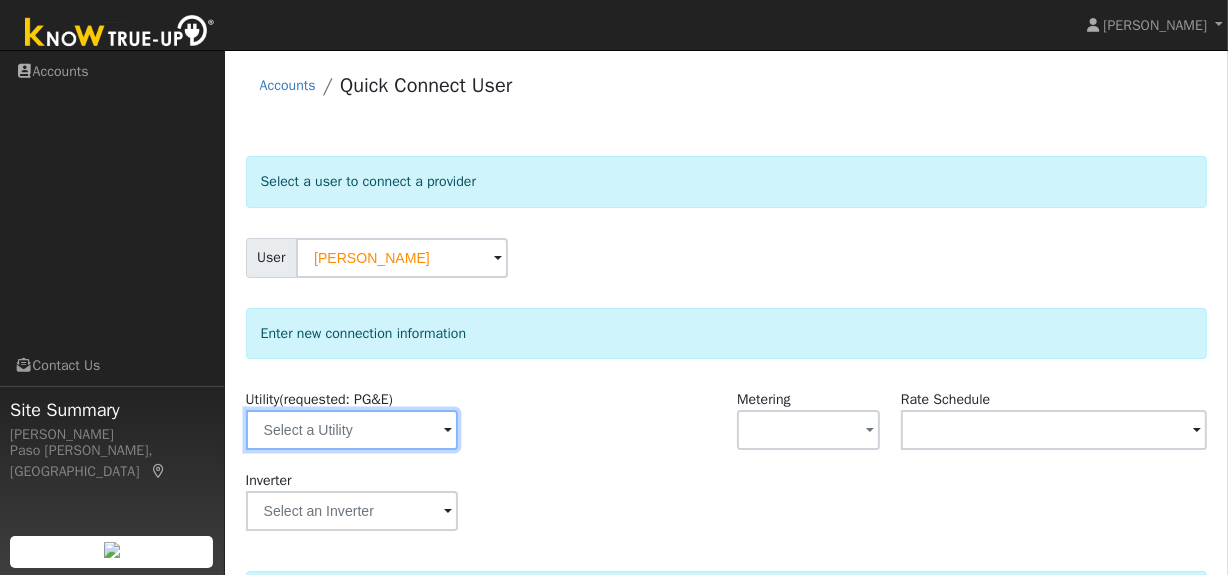 click at bounding box center [352, 430] 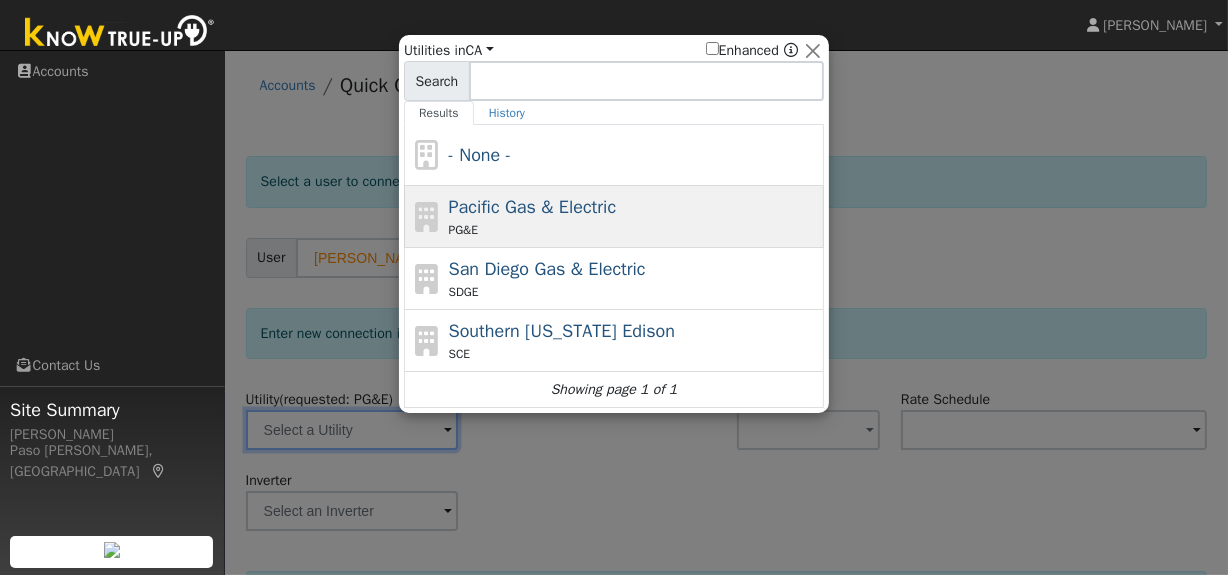 click on "Pacific Gas & Electric" at bounding box center [533, 207] 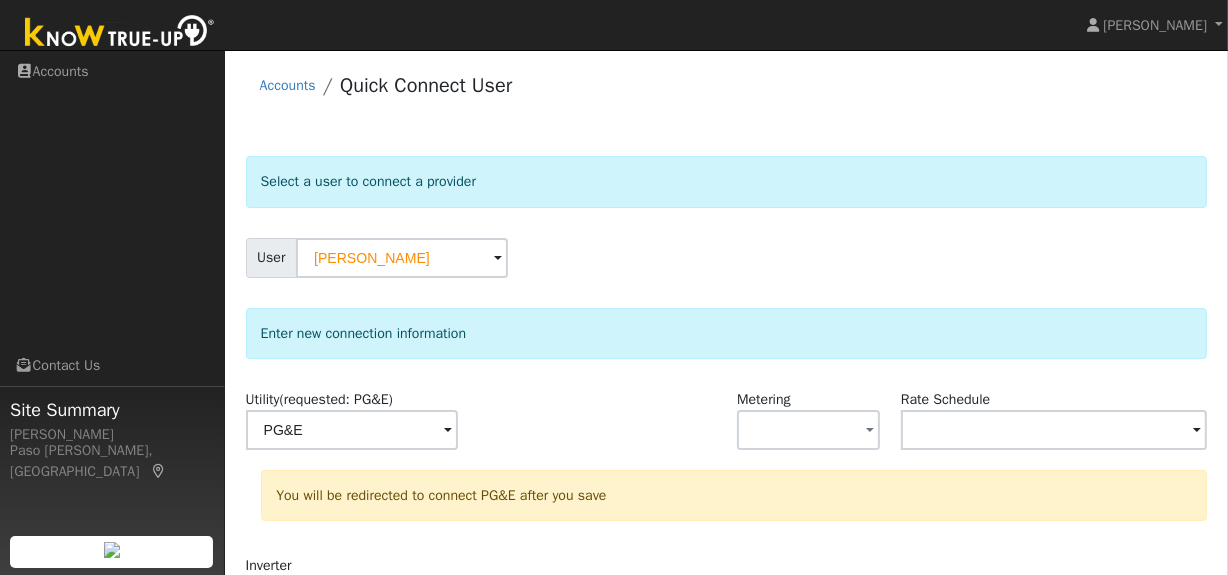 click on "User Thomas Brajkovich" at bounding box center (727, 258) 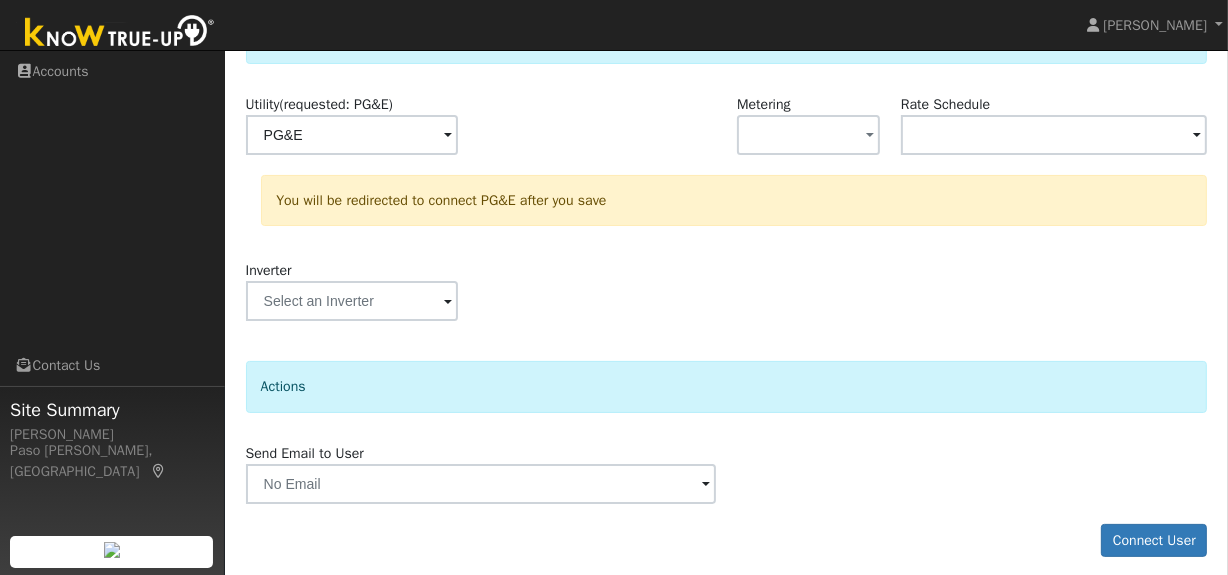 scroll, scrollTop: 306, scrollLeft: 0, axis: vertical 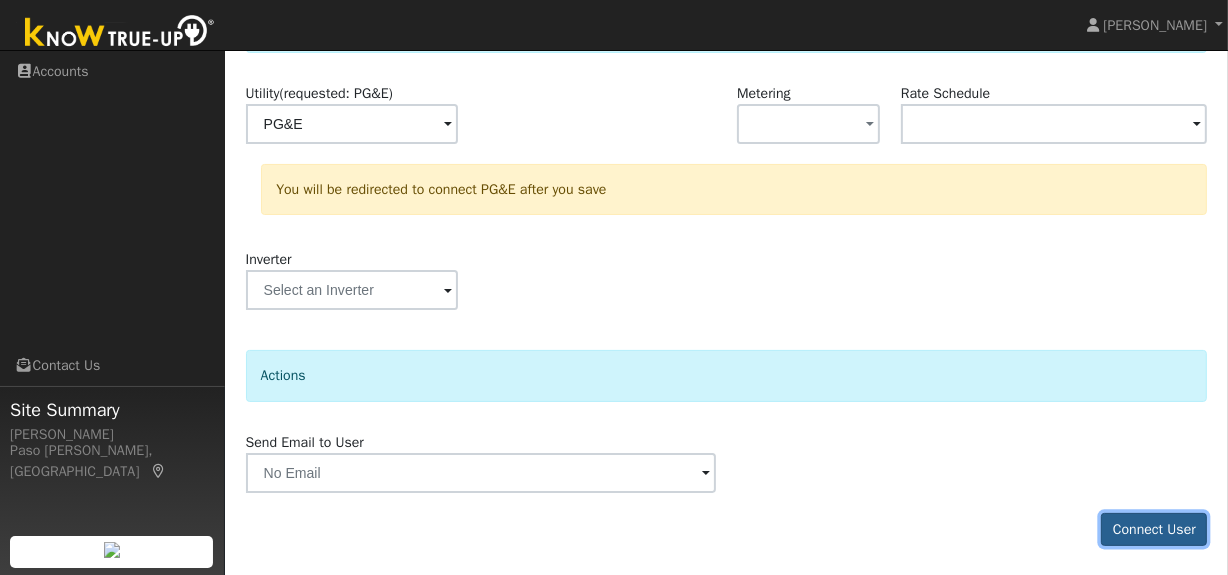 click on "Connect User" at bounding box center [1154, 530] 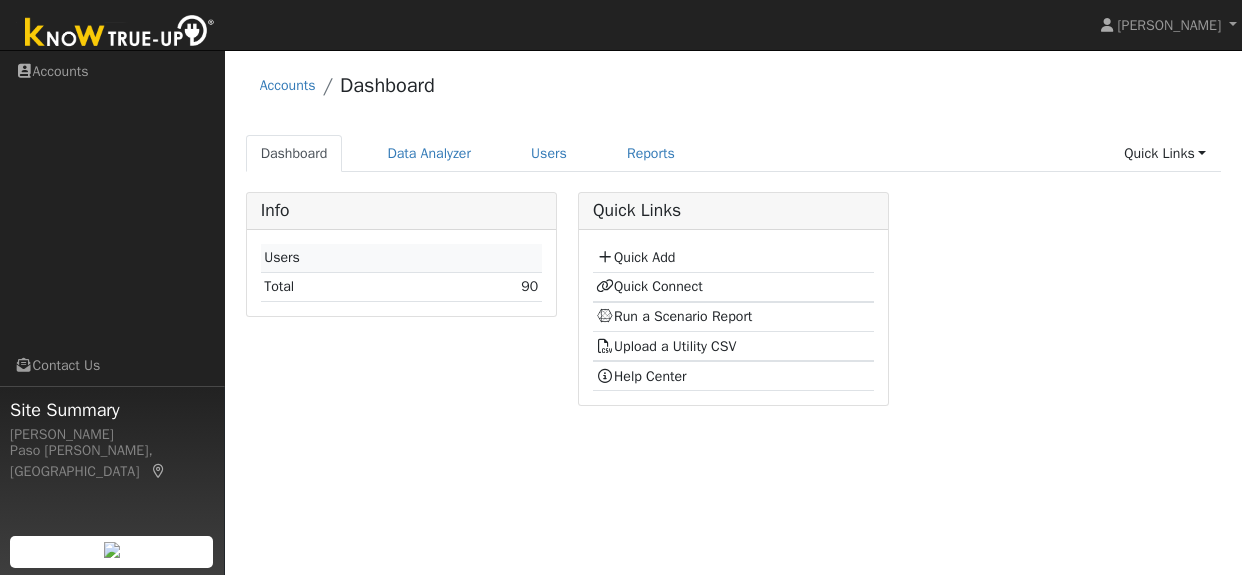 scroll, scrollTop: 0, scrollLeft: 0, axis: both 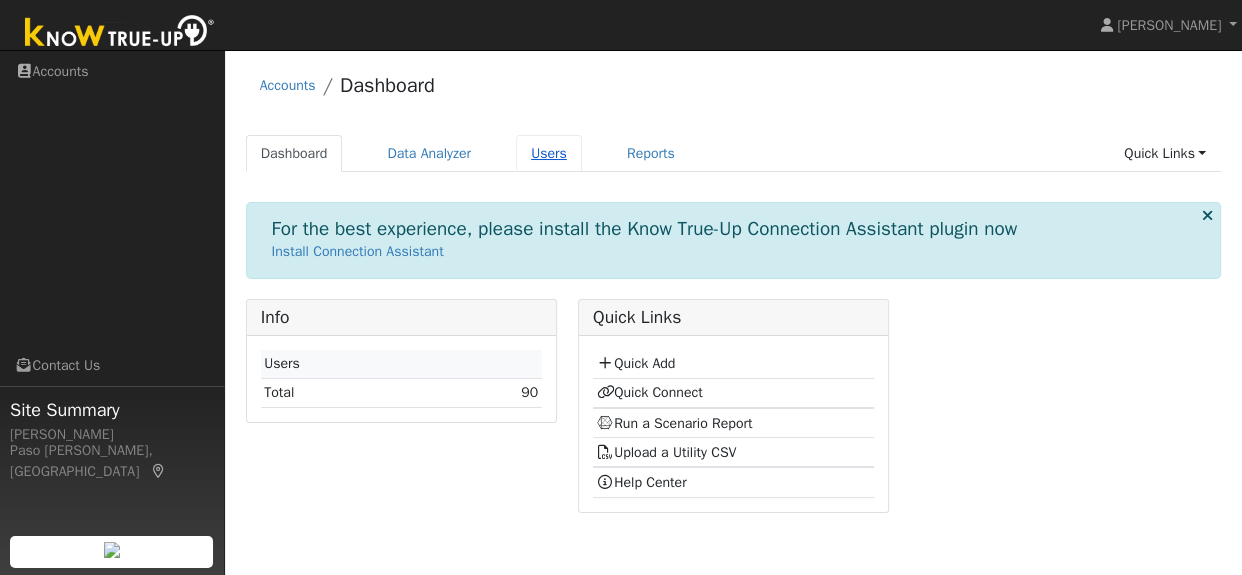 click on "Users" at bounding box center (549, 153) 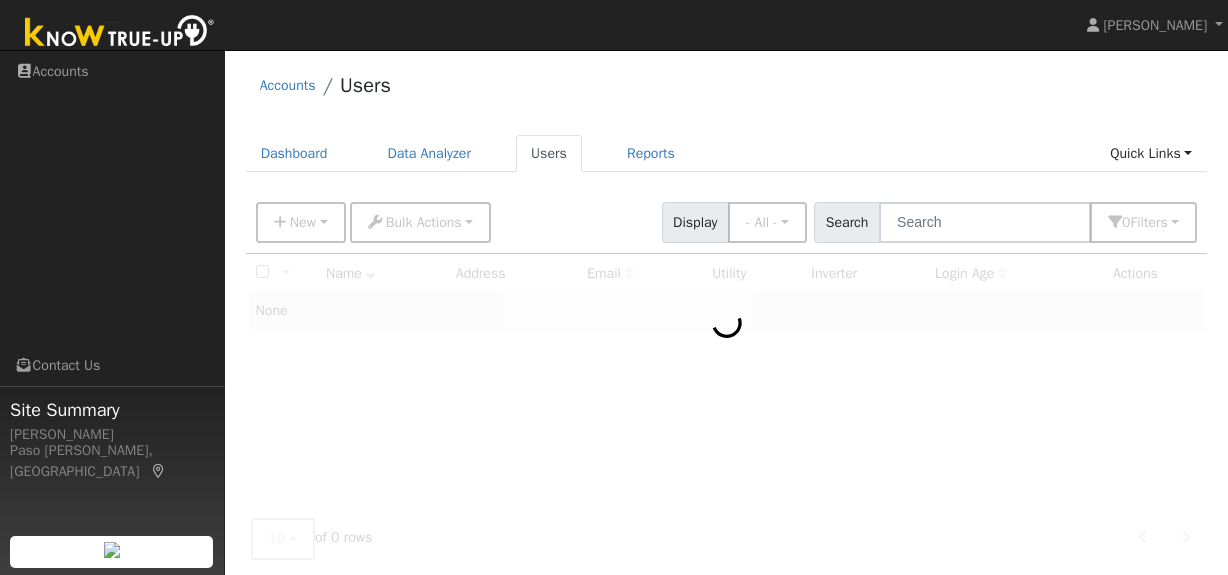 scroll, scrollTop: 0, scrollLeft: 0, axis: both 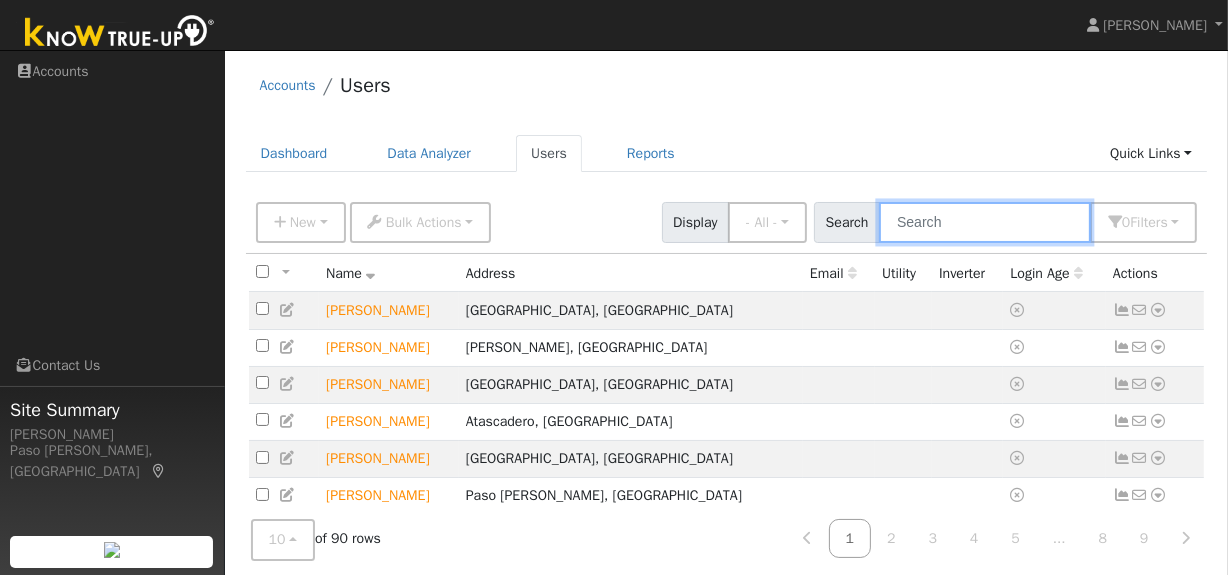click at bounding box center (985, 222) 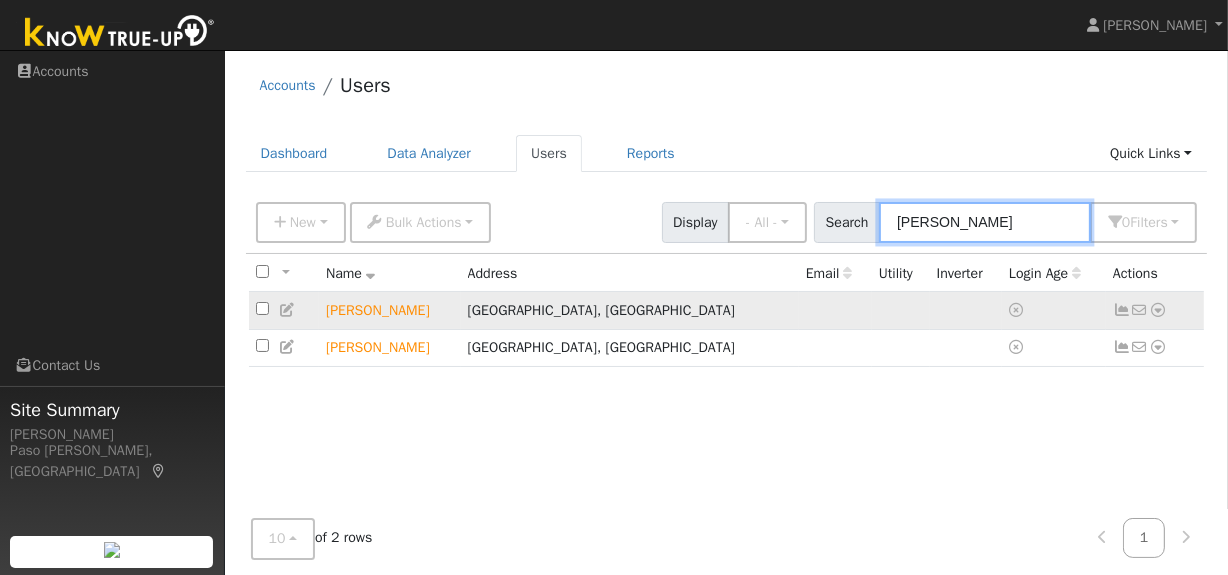 type on "[PERSON_NAME]" 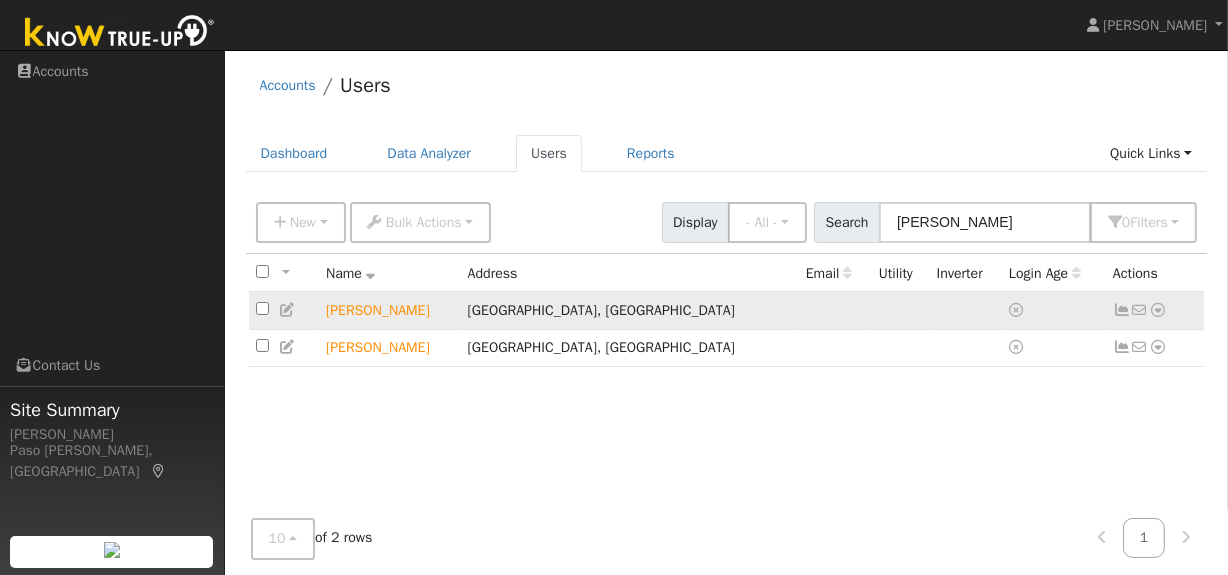 click at bounding box center (1158, 310) 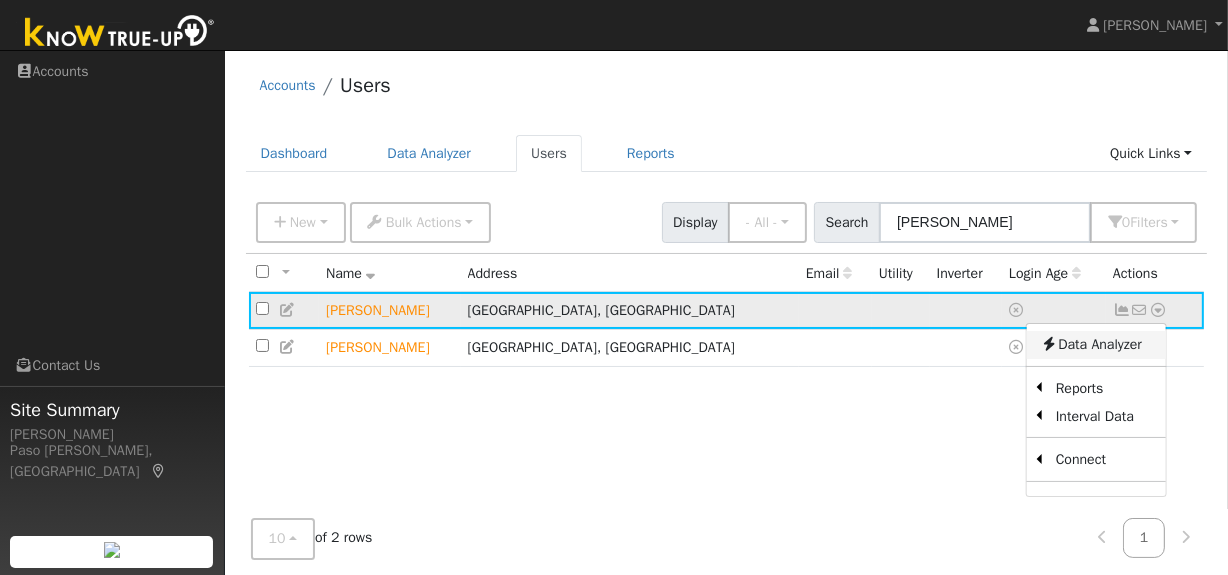 click on "Data Analyzer" at bounding box center (1096, 345) 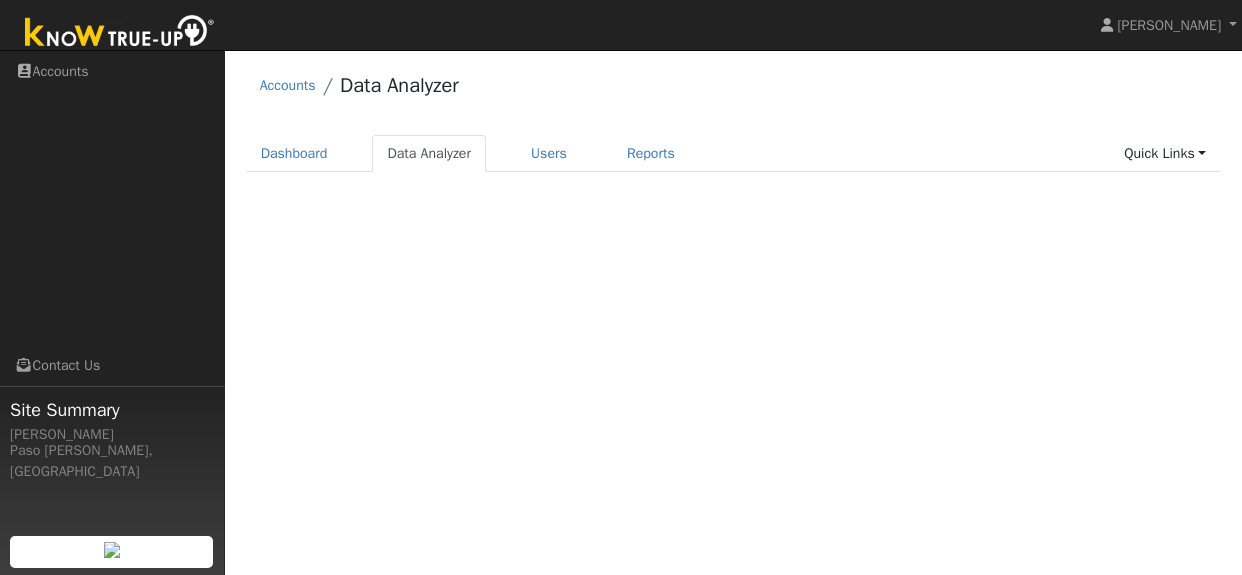 scroll, scrollTop: 0, scrollLeft: 0, axis: both 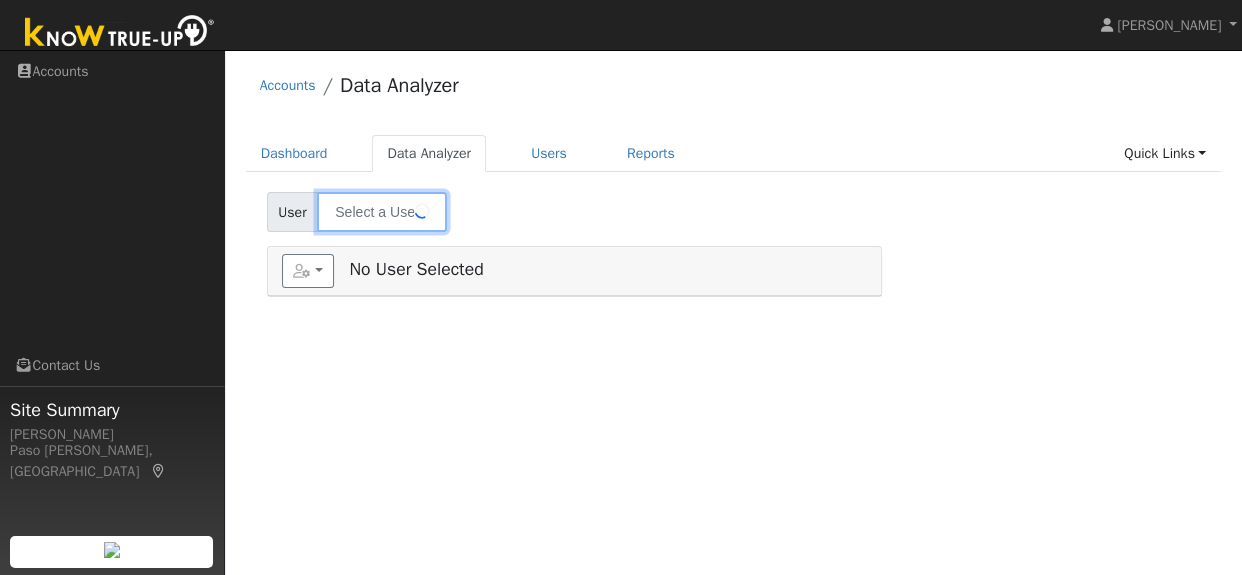 type on "[PERSON_NAME]" 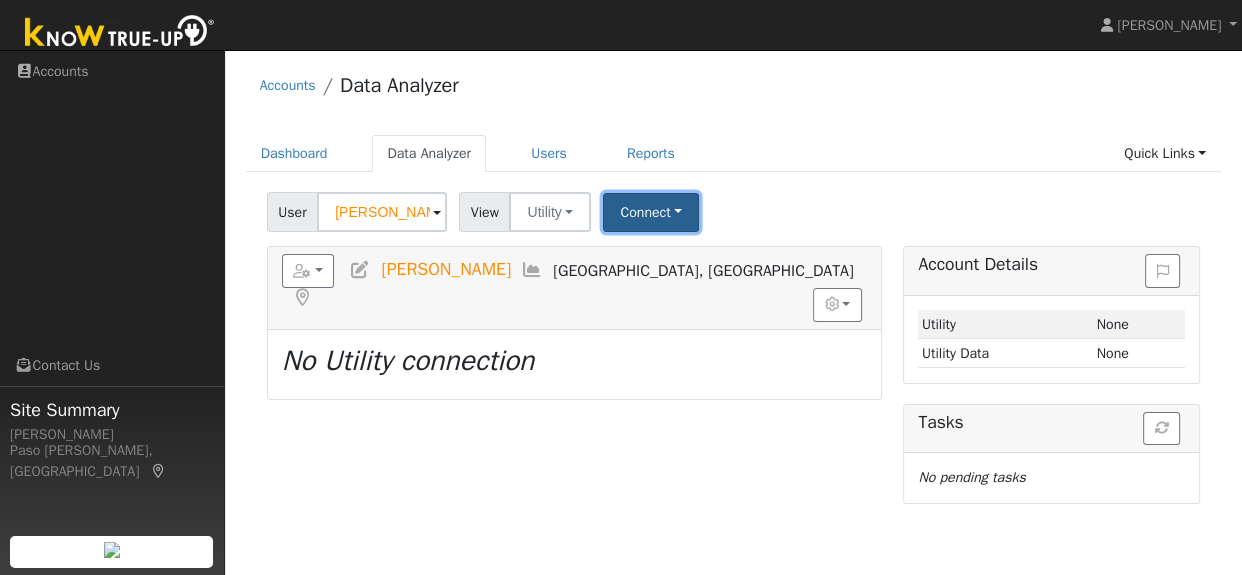 click on "Connect" at bounding box center (651, 212) 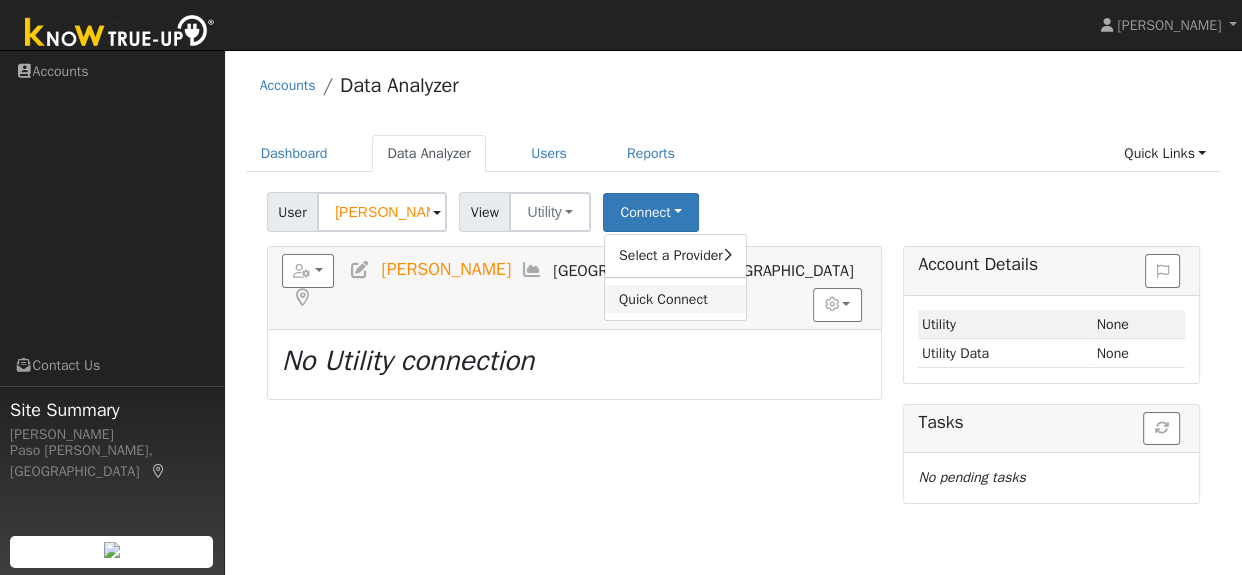 click on "Quick Connect" at bounding box center (675, 299) 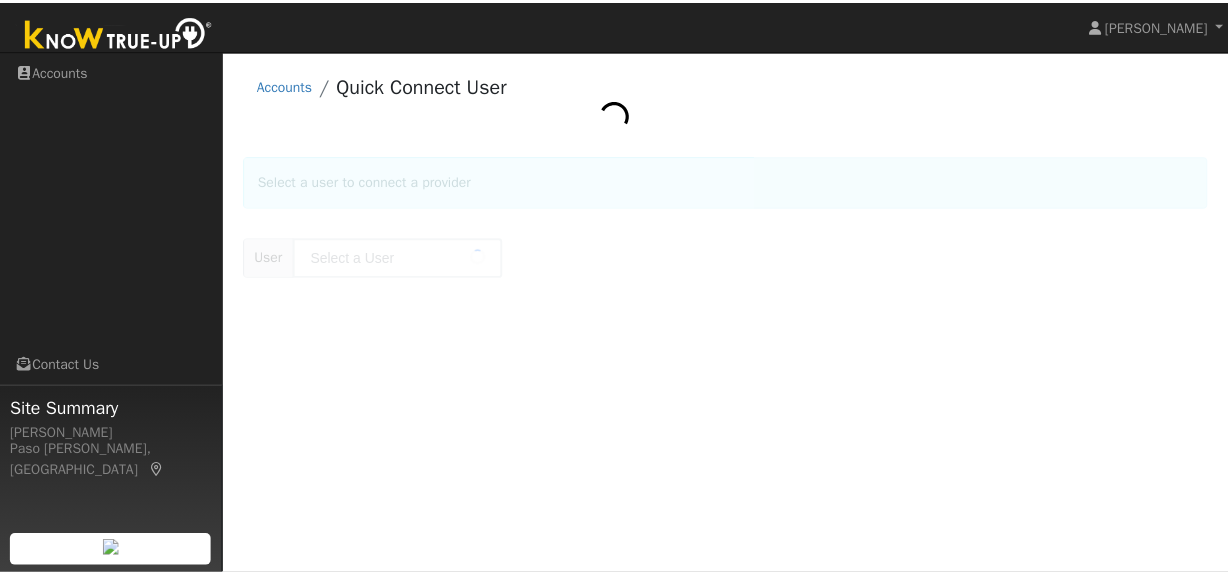 scroll, scrollTop: 0, scrollLeft: 0, axis: both 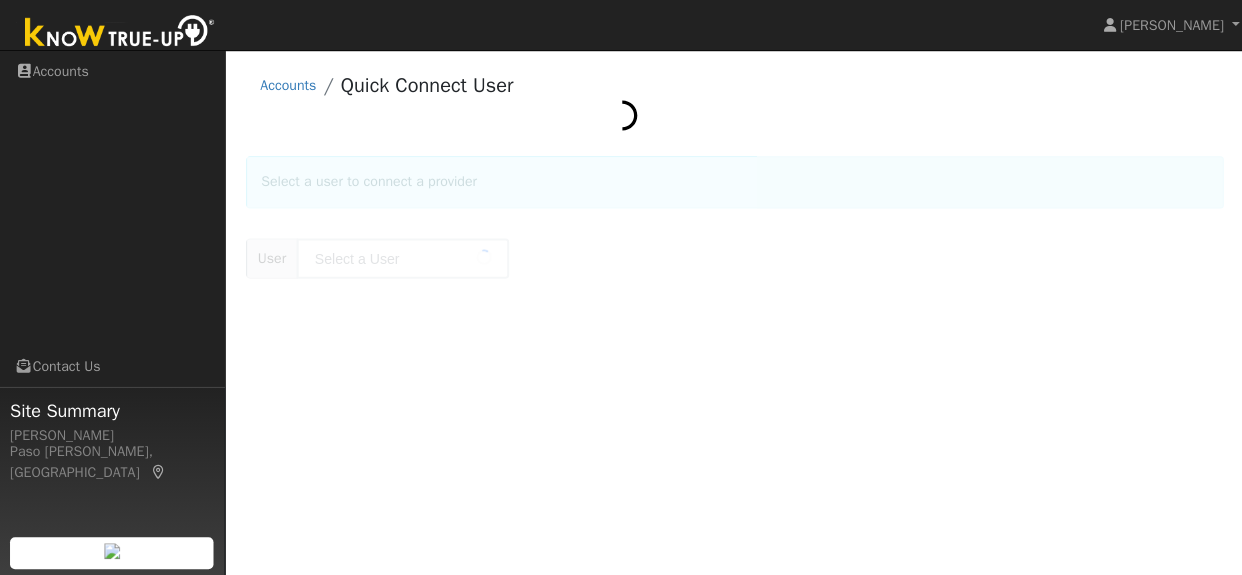 type on "[PERSON_NAME]" 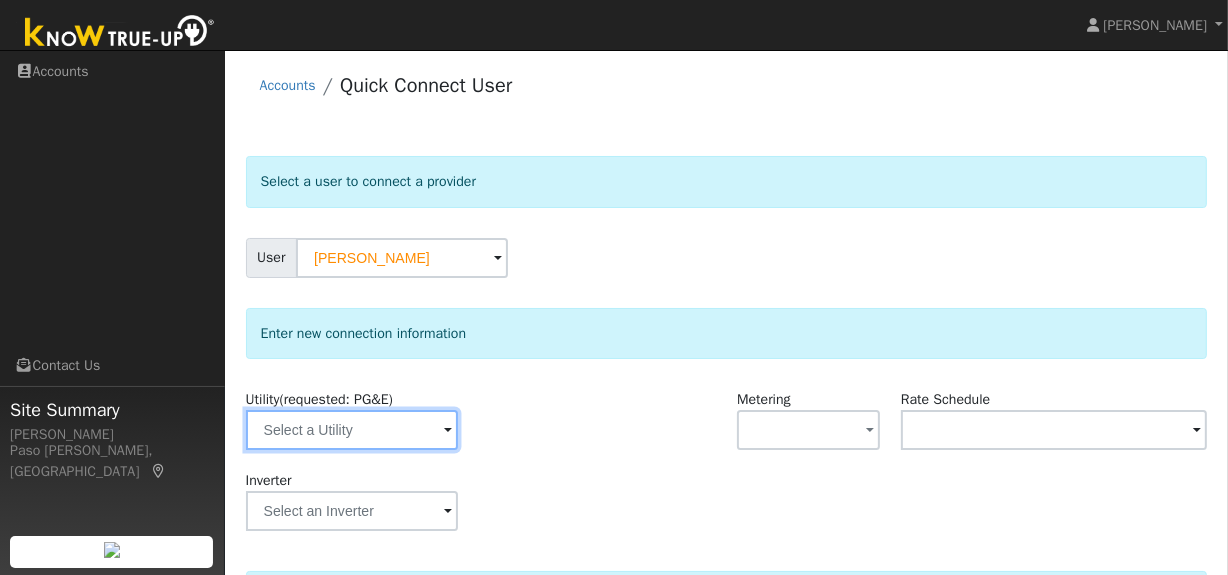 click at bounding box center (352, 430) 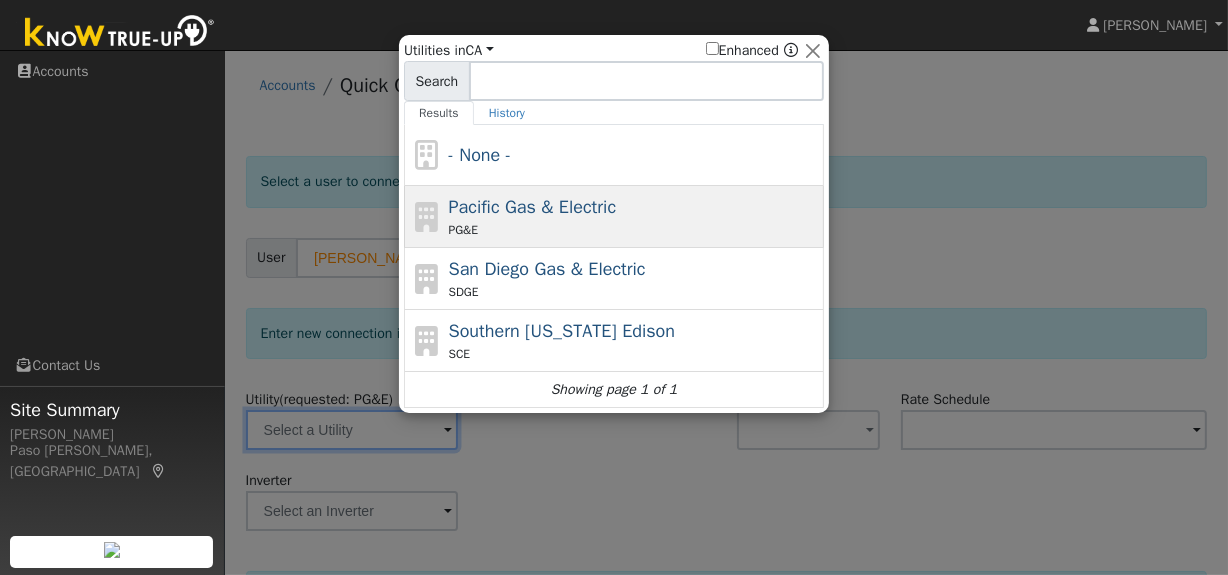 click on "Pacific Gas & Electric" at bounding box center [533, 207] 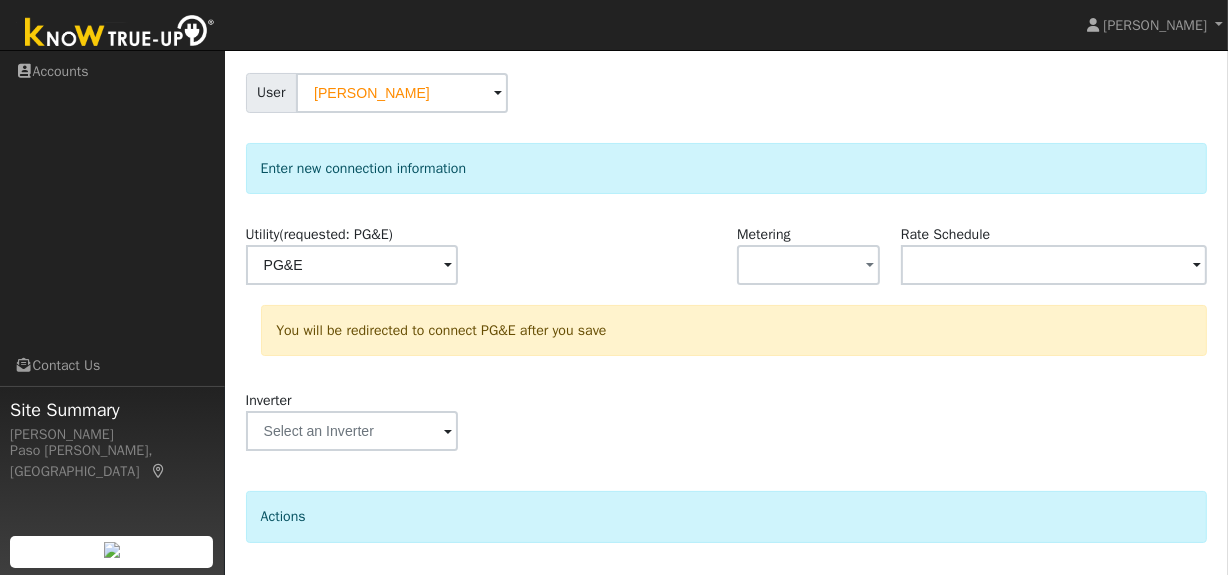 scroll, scrollTop: 306, scrollLeft: 0, axis: vertical 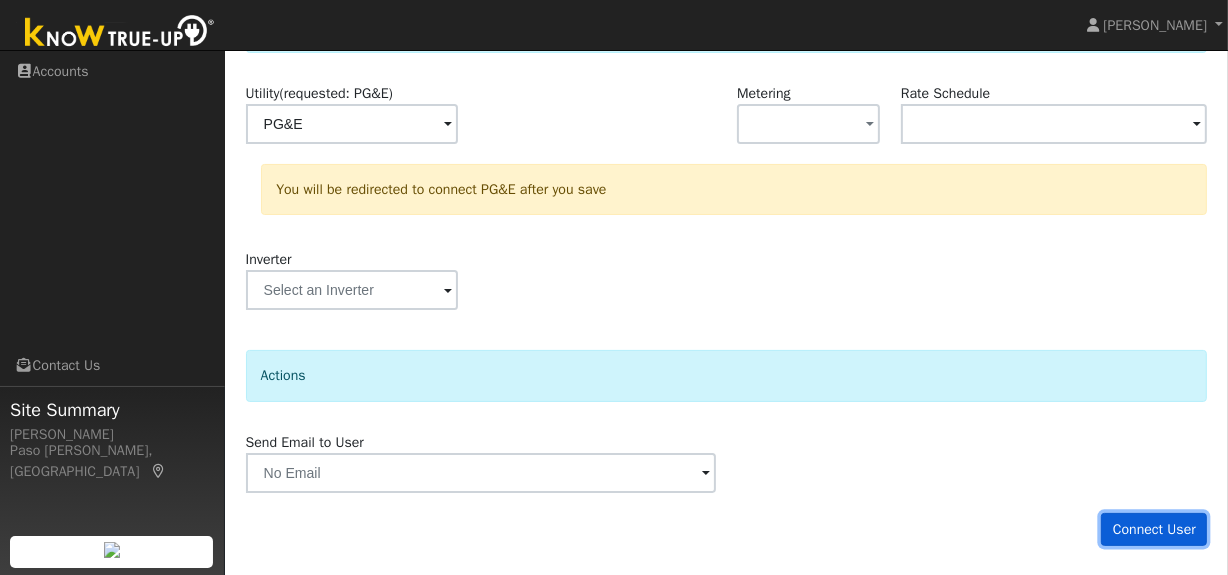 click on "Connect User" at bounding box center (1154, 530) 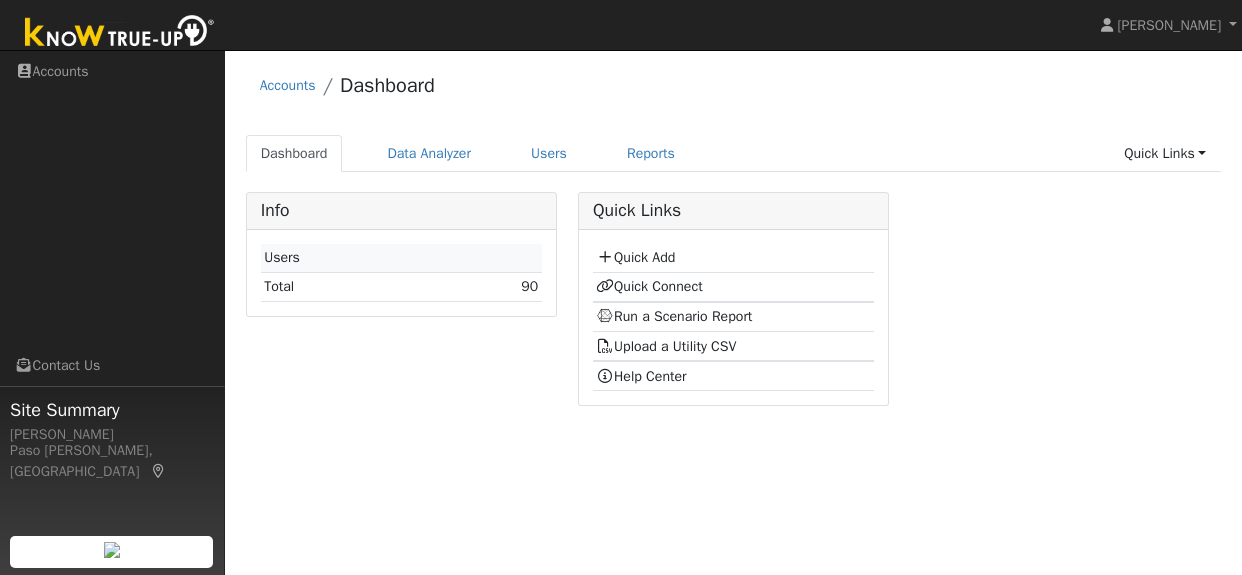 scroll, scrollTop: 0, scrollLeft: 0, axis: both 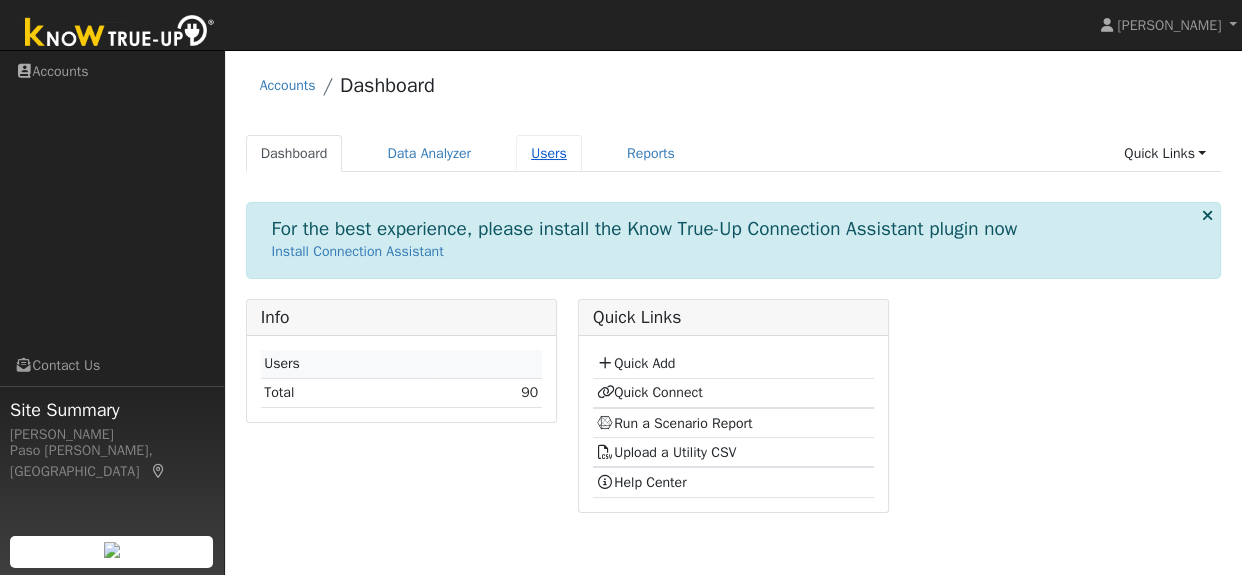 click on "Users" at bounding box center (549, 153) 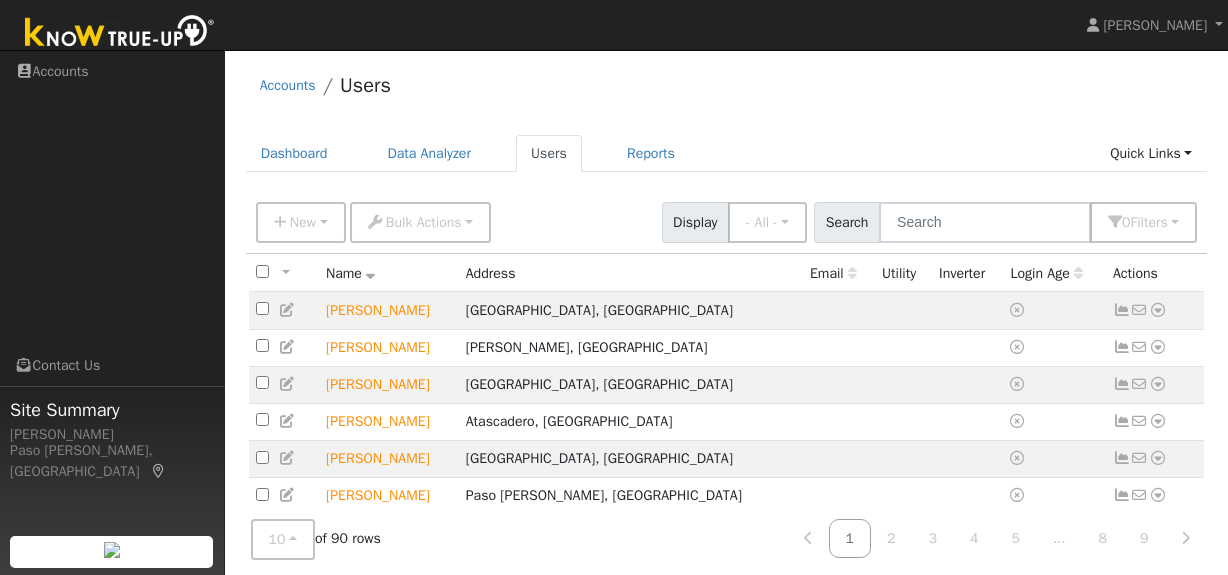 scroll, scrollTop: 0, scrollLeft: 0, axis: both 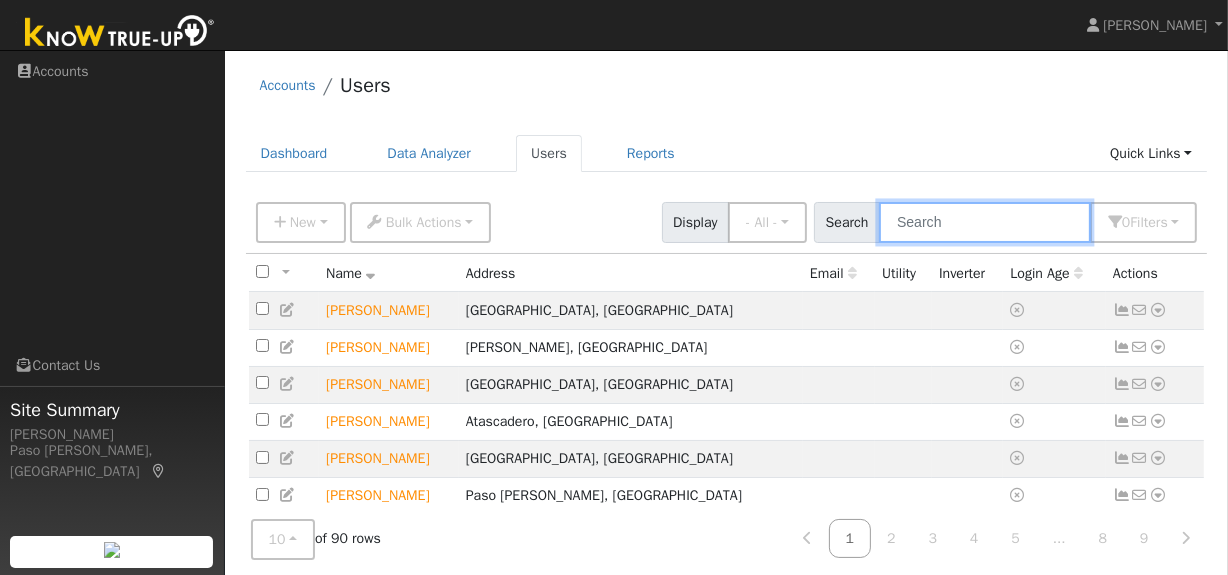 click at bounding box center [985, 222] 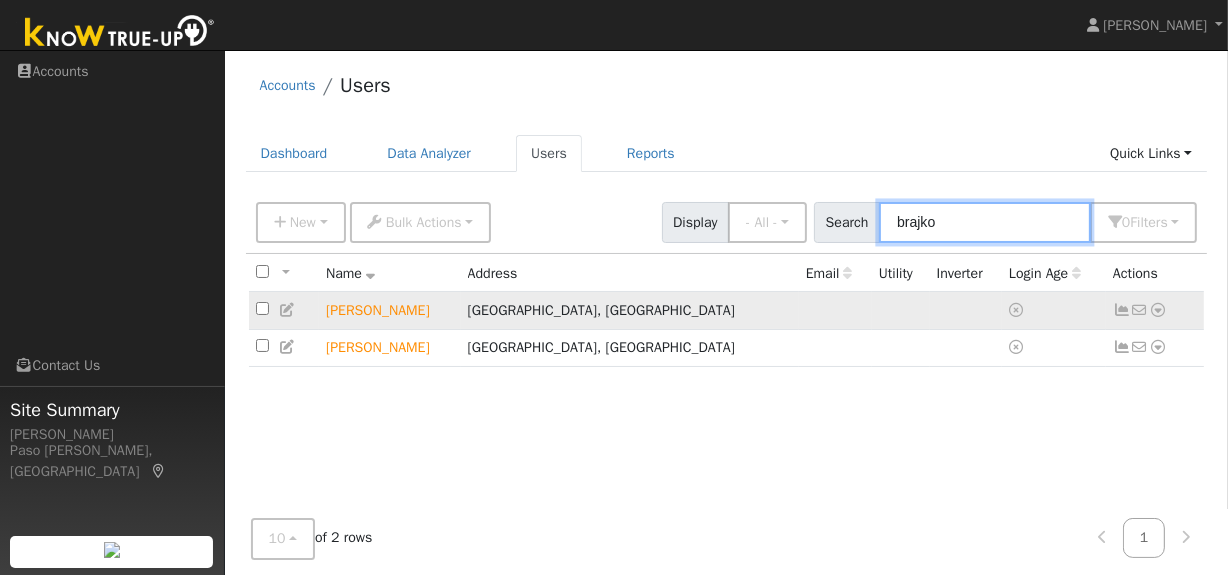 type on "brajko" 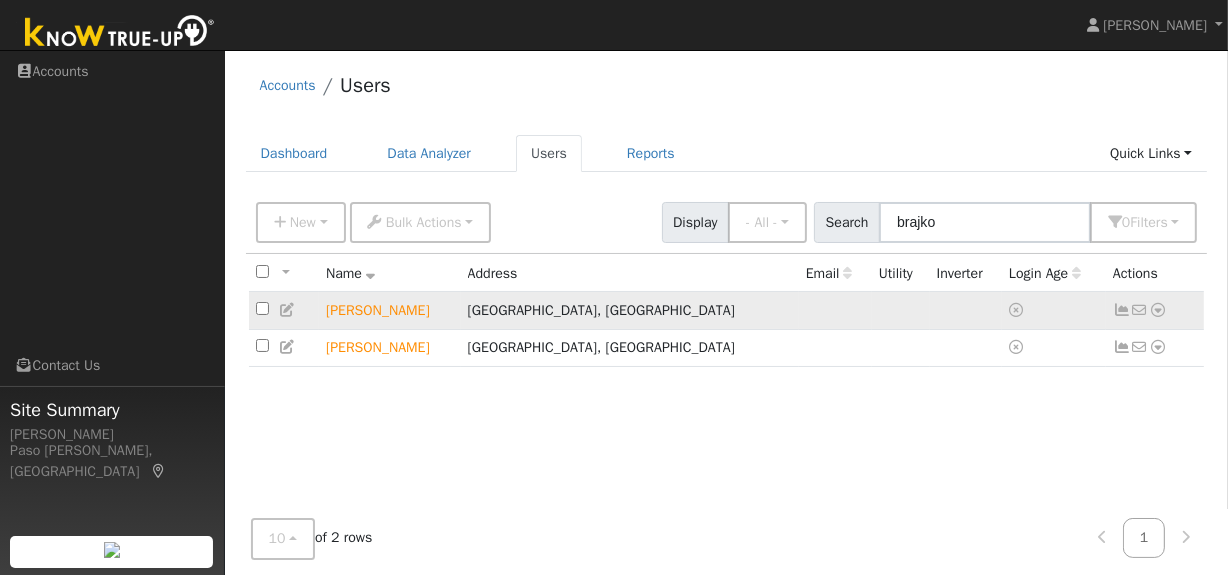 click at bounding box center [1158, 310] 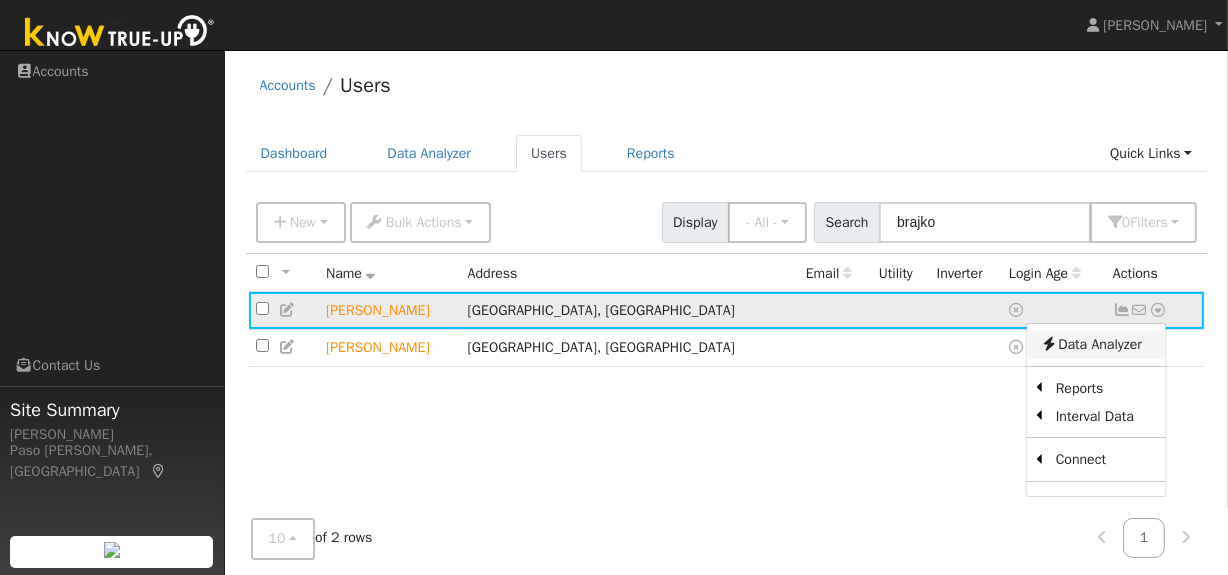 click on "Data Analyzer" at bounding box center [1096, 345] 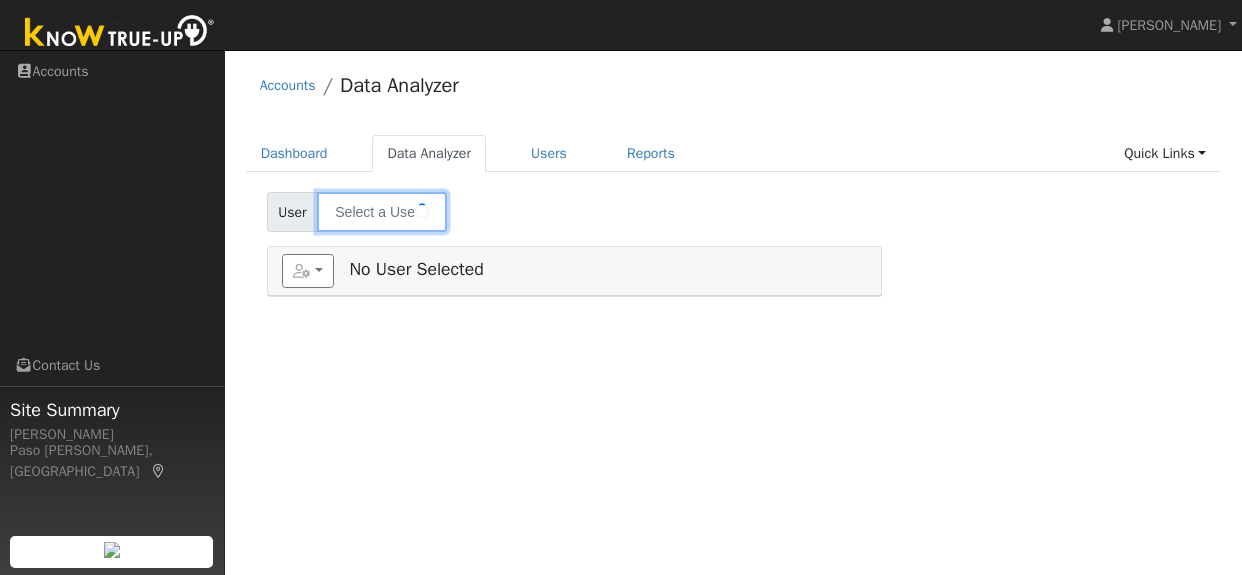 scroll, scrollTop: 0, scrollLeft: 0, axis: both 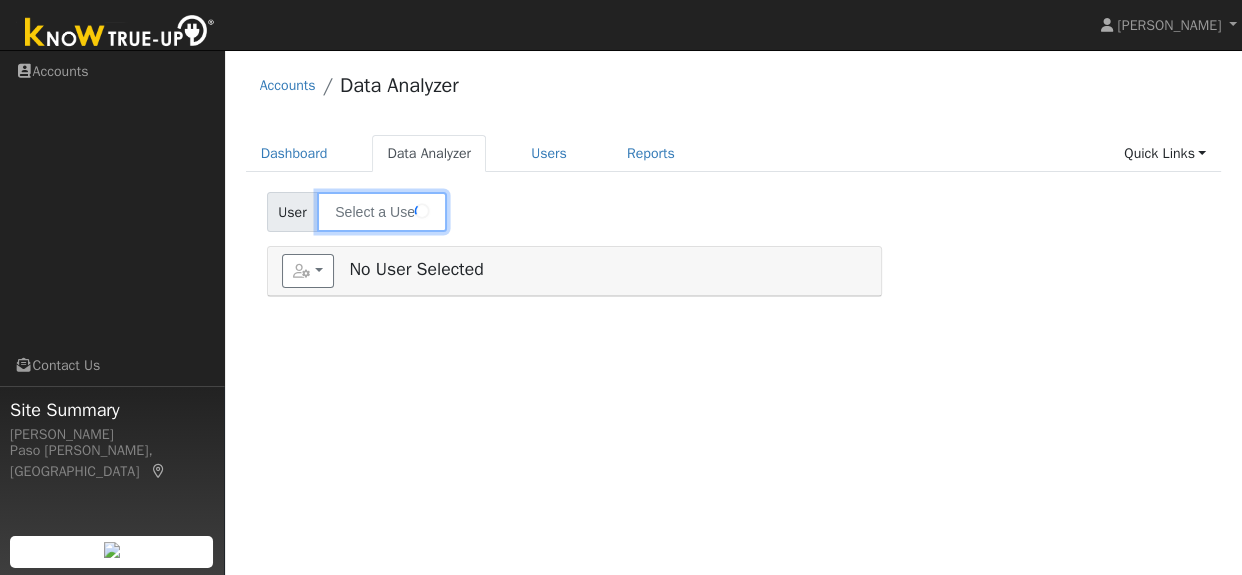 type on "[PERSON_NAME]" 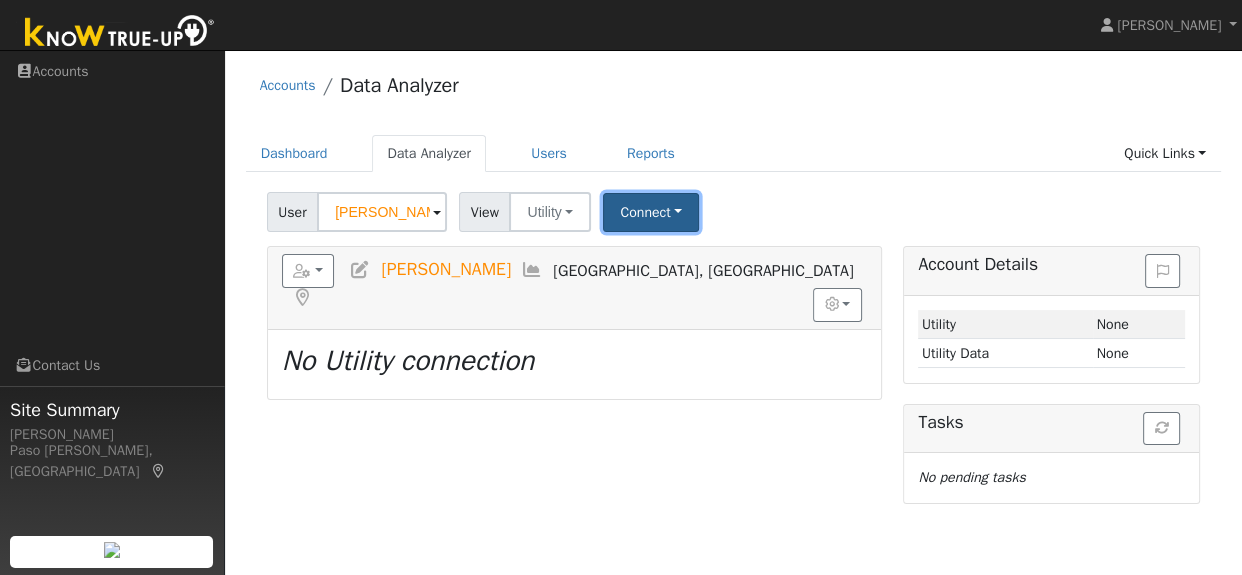 click on "Connect" at bounding box center (651, 212) 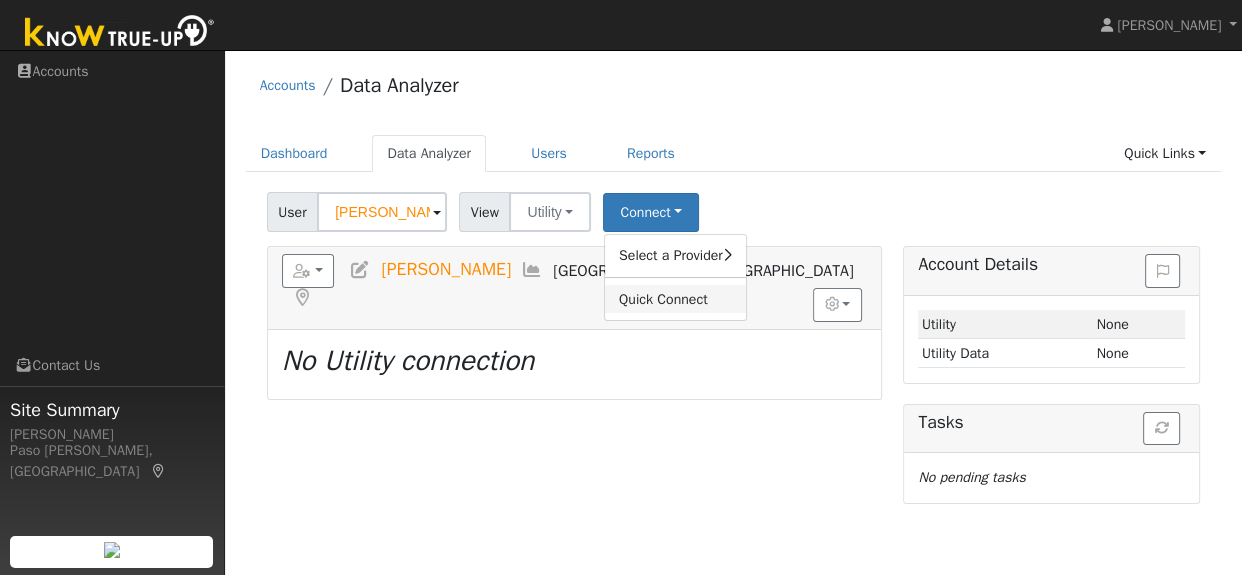click on "Quick Connect" at bounding box center (675, 299) 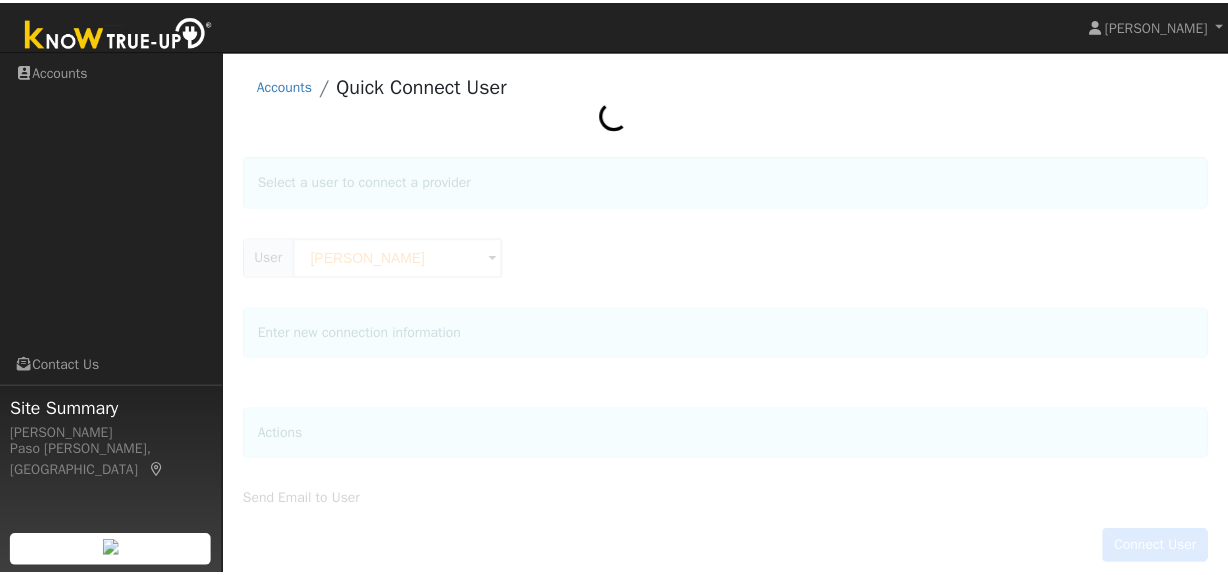 scroll, scrollTop: 0, scrollLeft: 0, axis: both 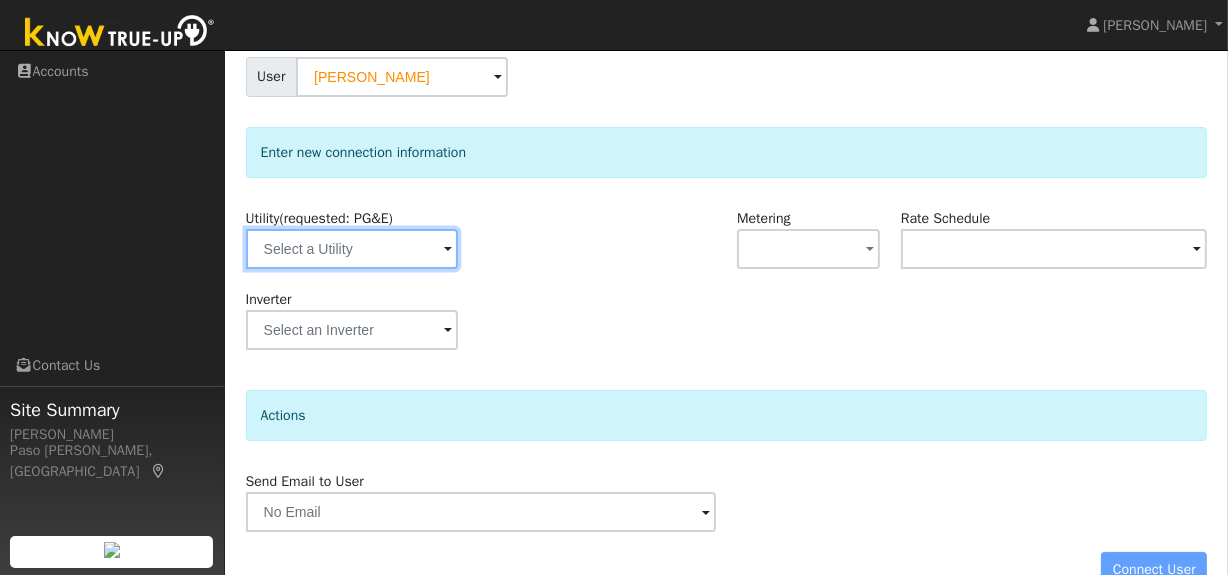 click at bounding box center (352, 249) 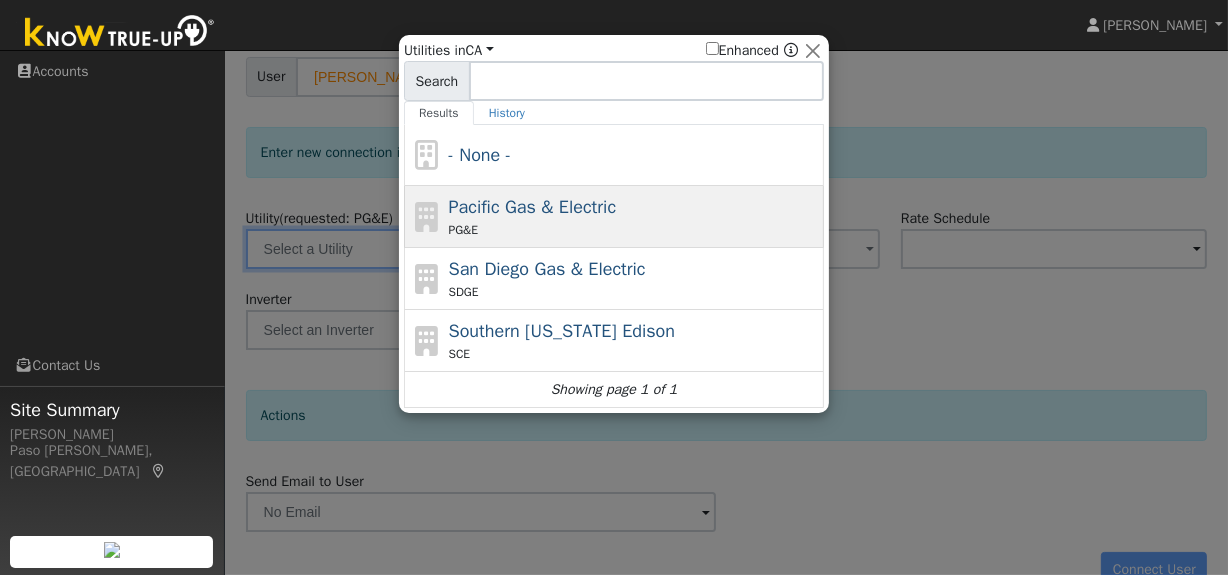 click on "Pacific Gas & Electric" at bounding box center (533, 207) 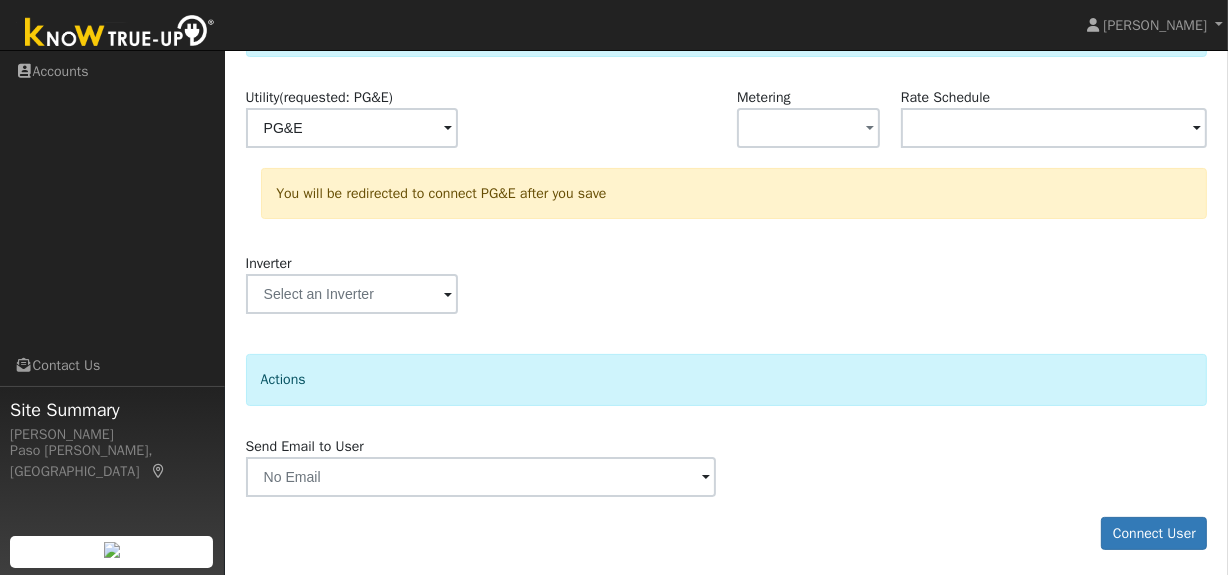 scroll, scrollTop: 306, scrollLeft: 0, axis: vertical 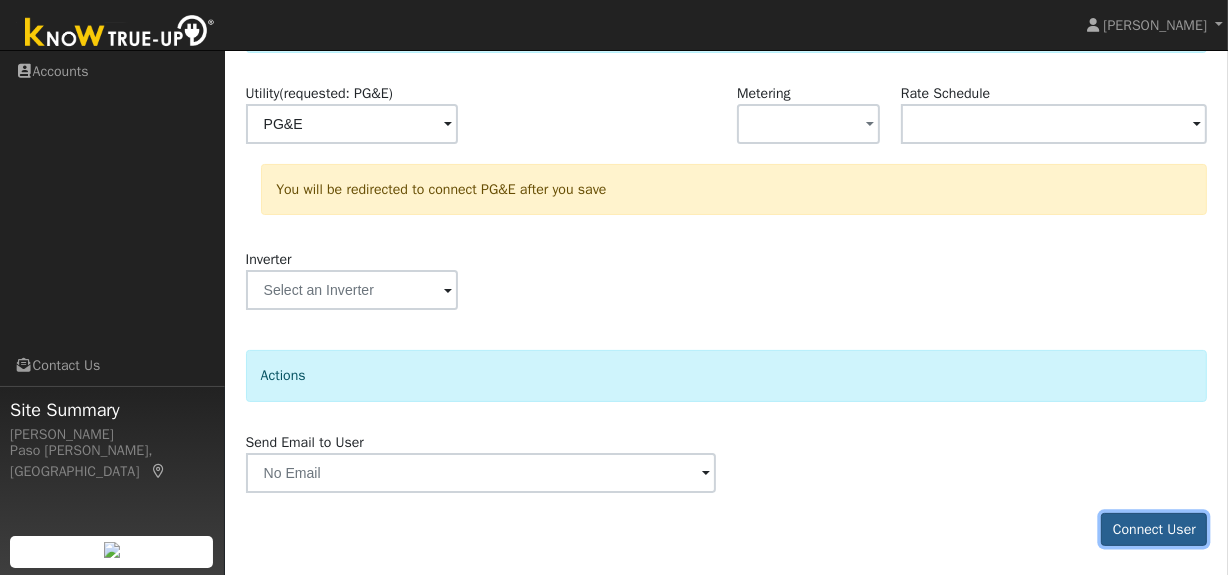click on "Connect User" at bounding box center [1154, 530] 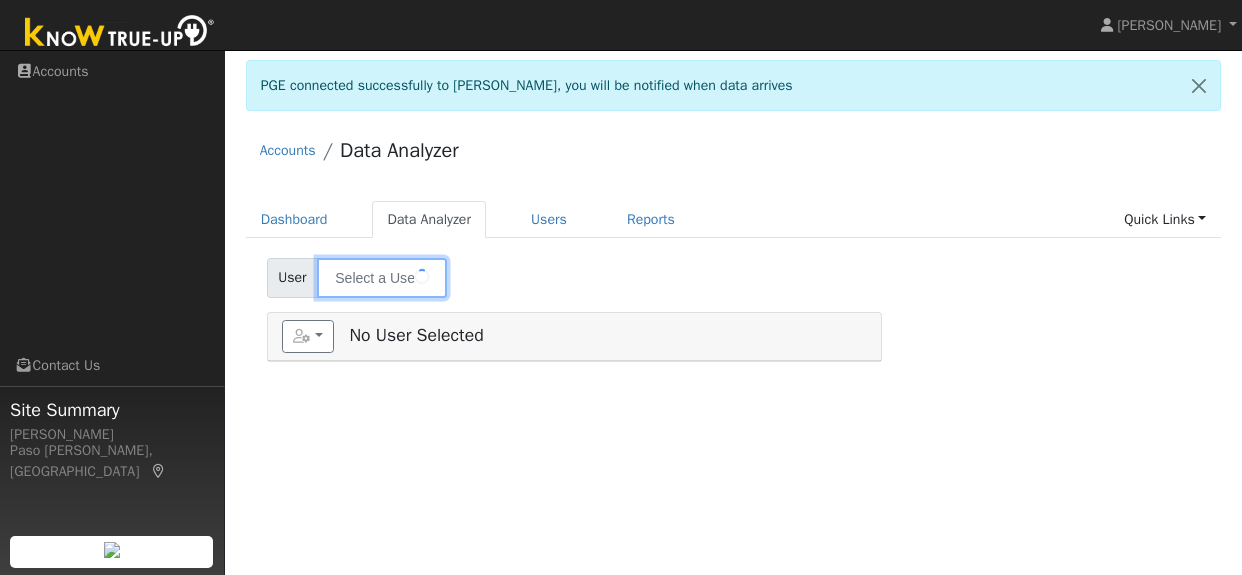 type on "[PERSON_NAME]" 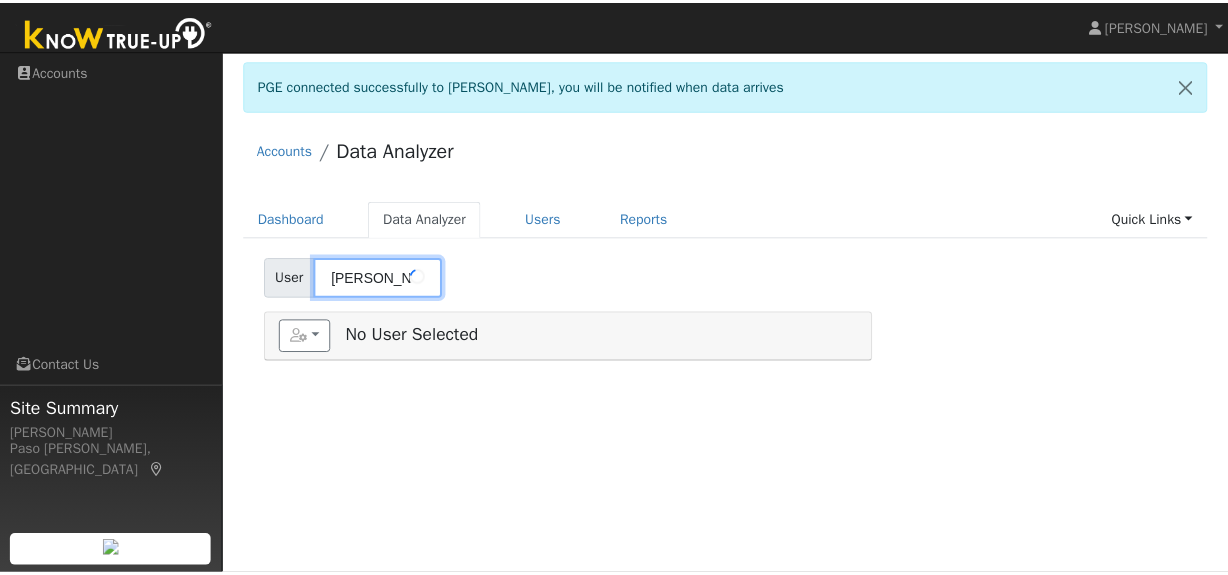 scroll, scrollTop: 0, scrollLeft: 0, axis: both 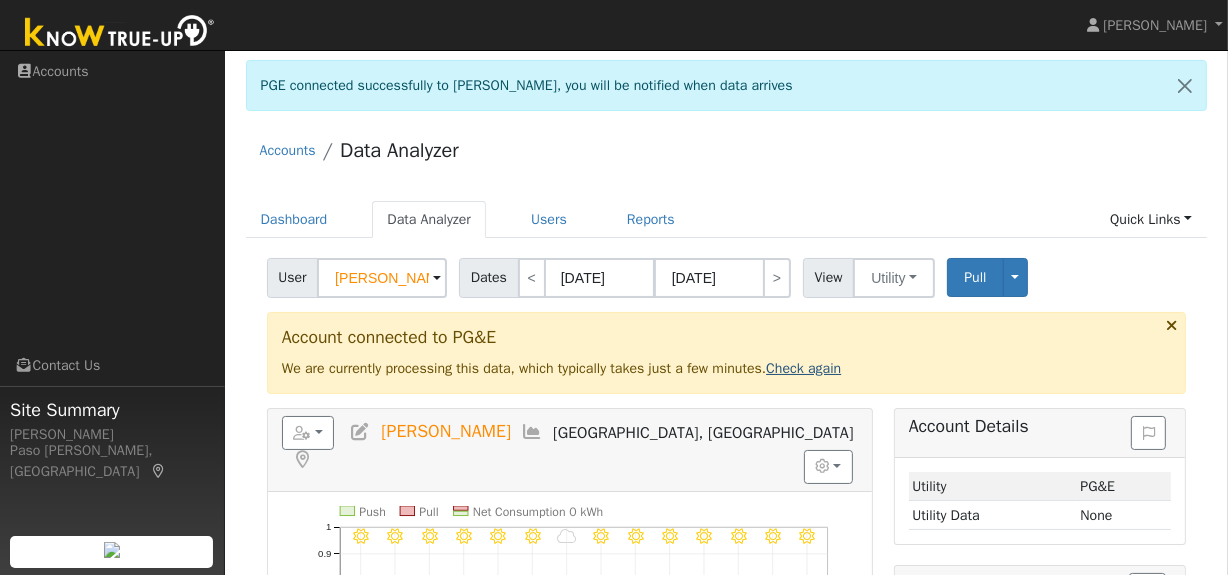 click on "Check again" at bounding box center (803, 368) 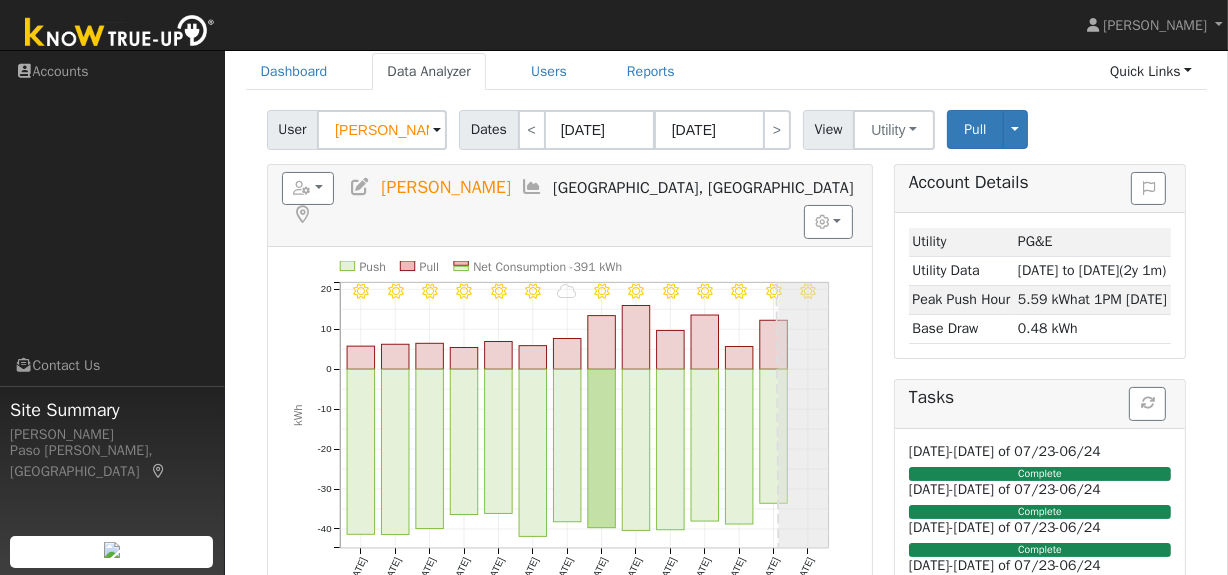 scroll, scrollTop: 0, scrollLeft: 0, axis: both 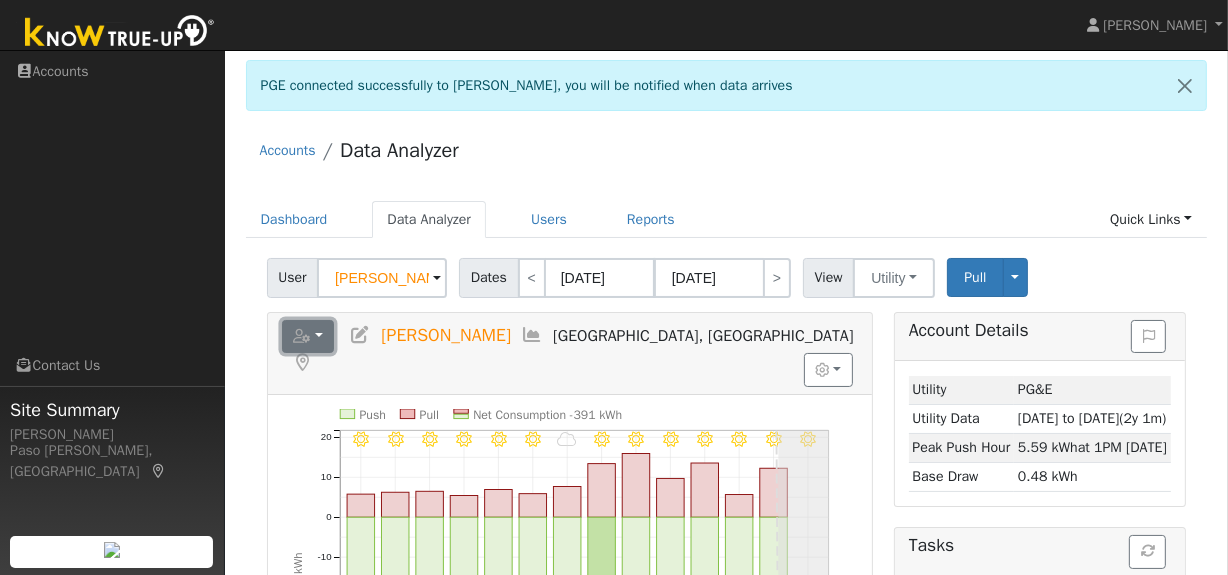 click at bounding box center (308, 337) 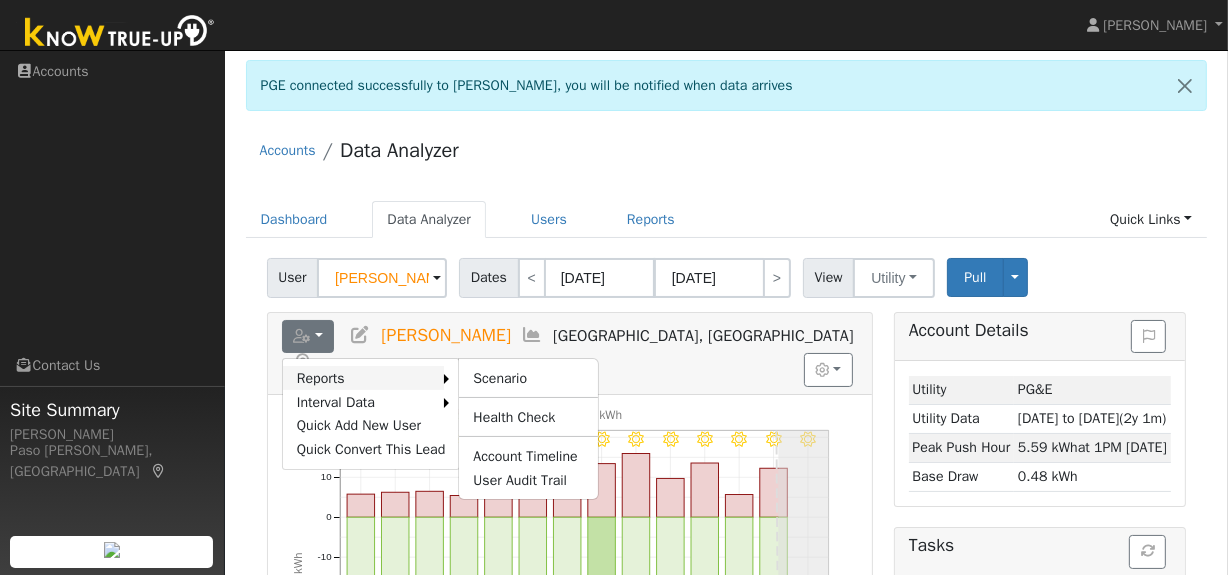click on "Reports" at bounding box center (364, 378) 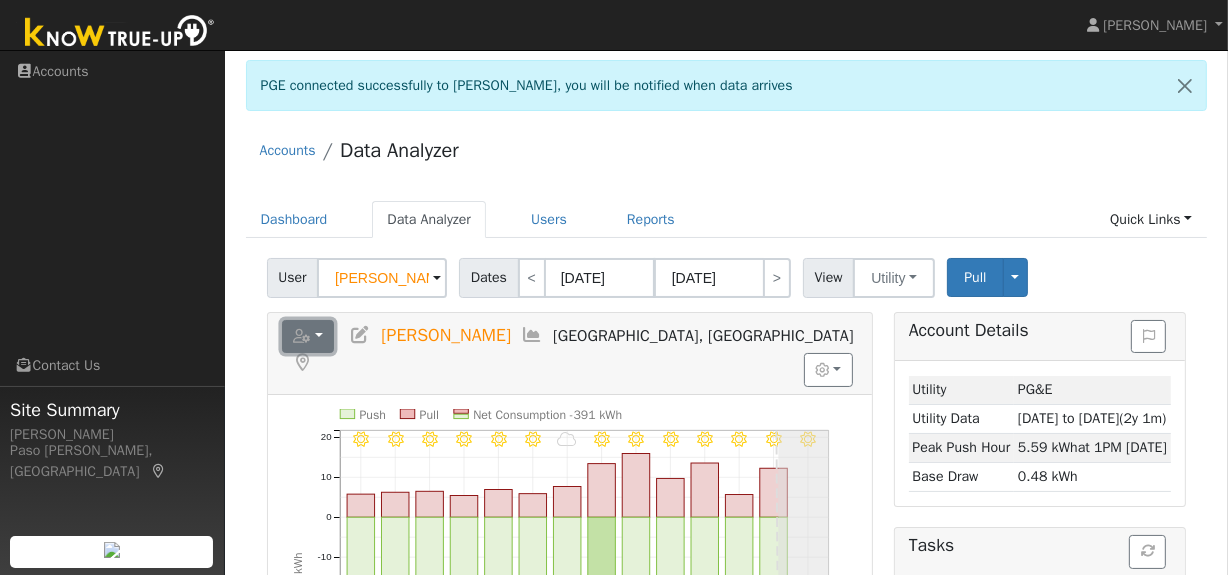 click at bounding box center (308, 337) 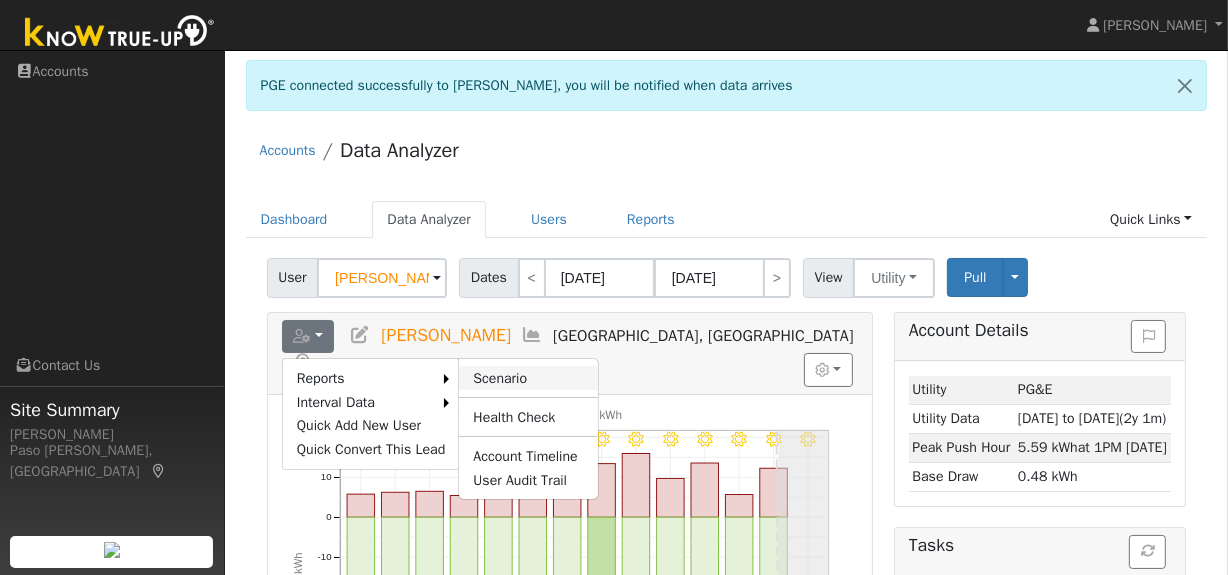 click on "Scenario" at bounding box center (528, 378) 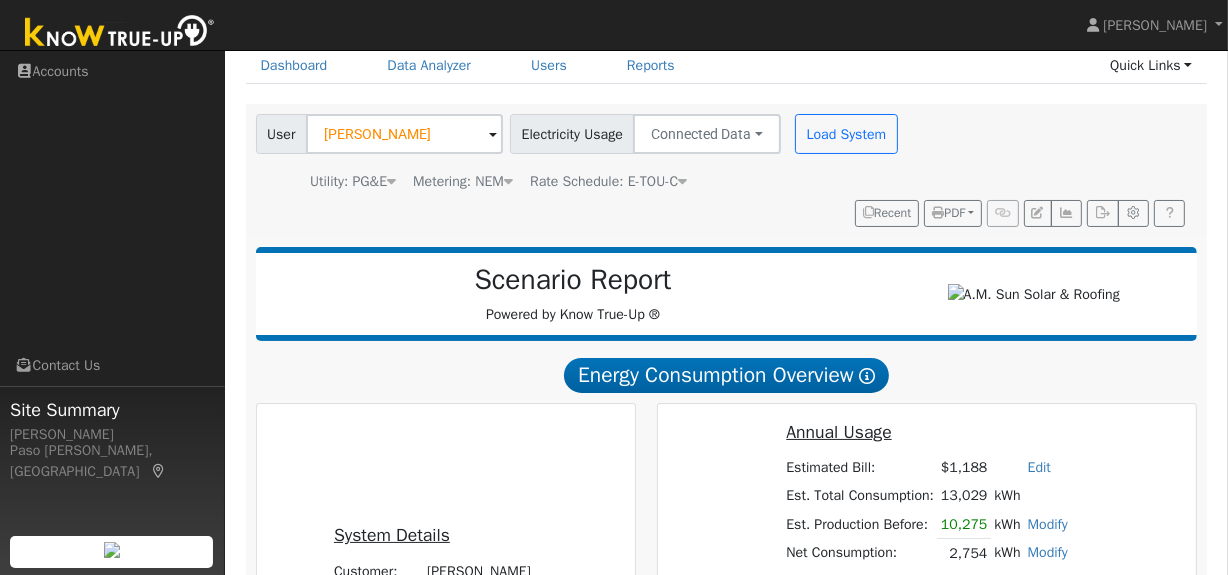 scroll, scrollTop: 0, scrollLeft: 0, axis: both 